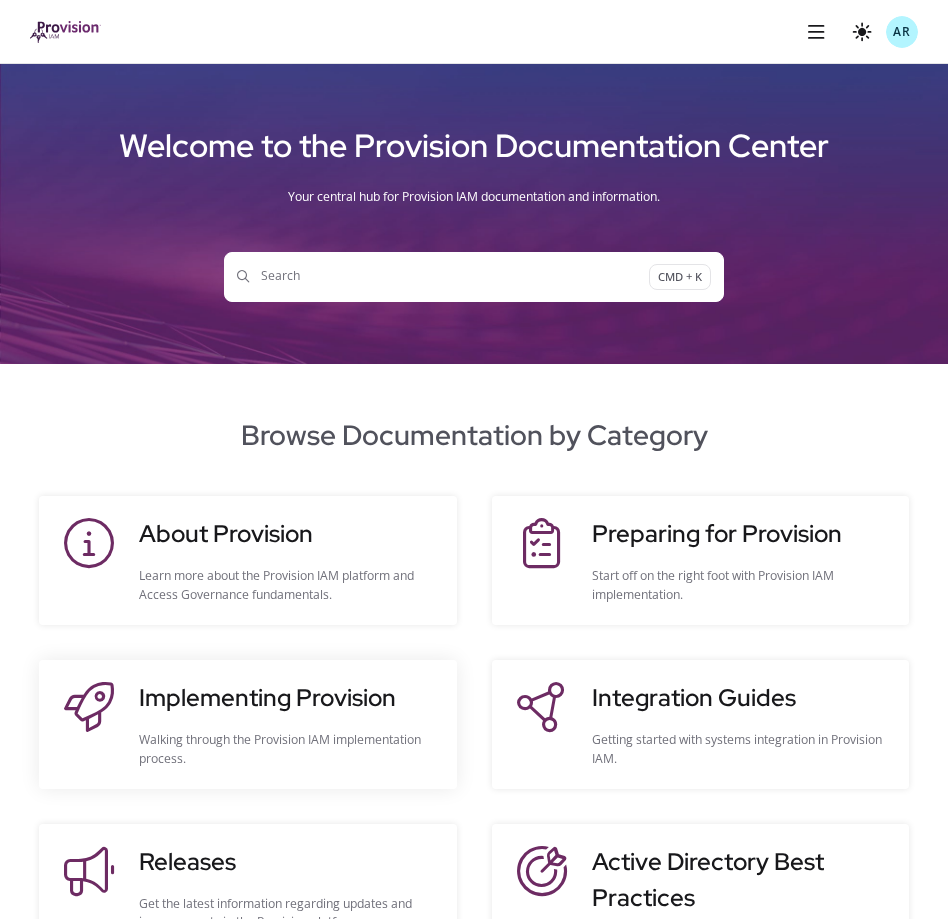 scroll, scrollTop: 0, scrollLeft: 0, axis: both 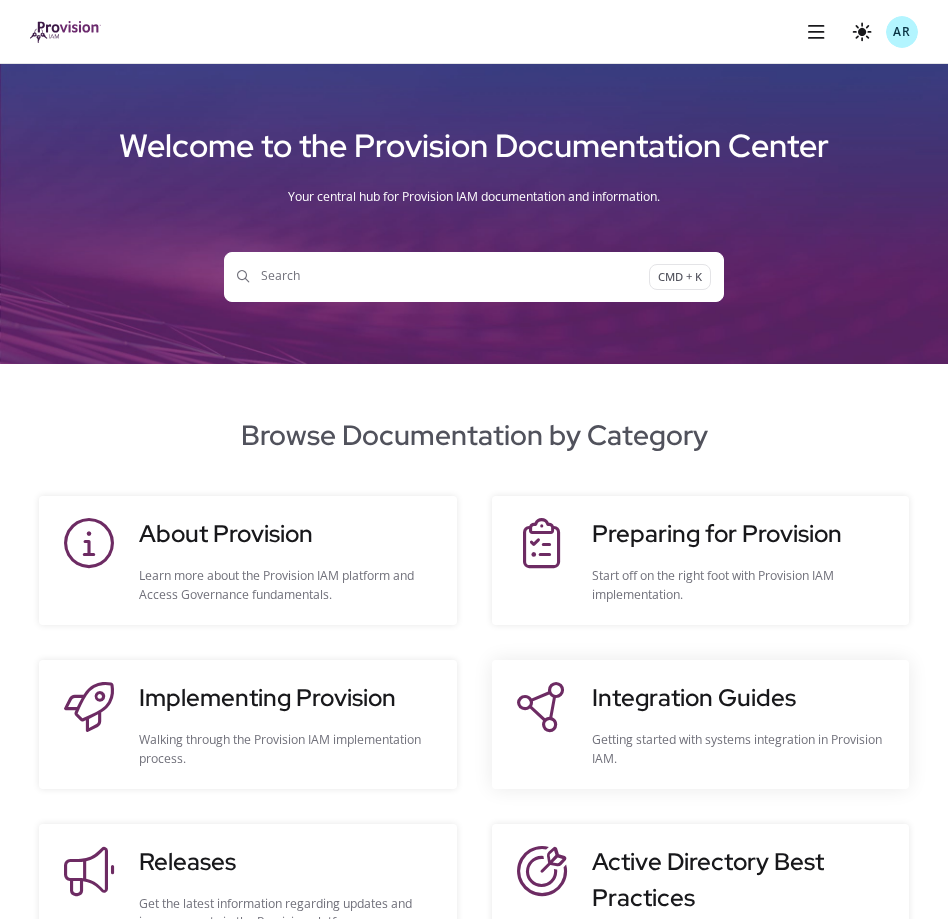 click on "Integration Guides" 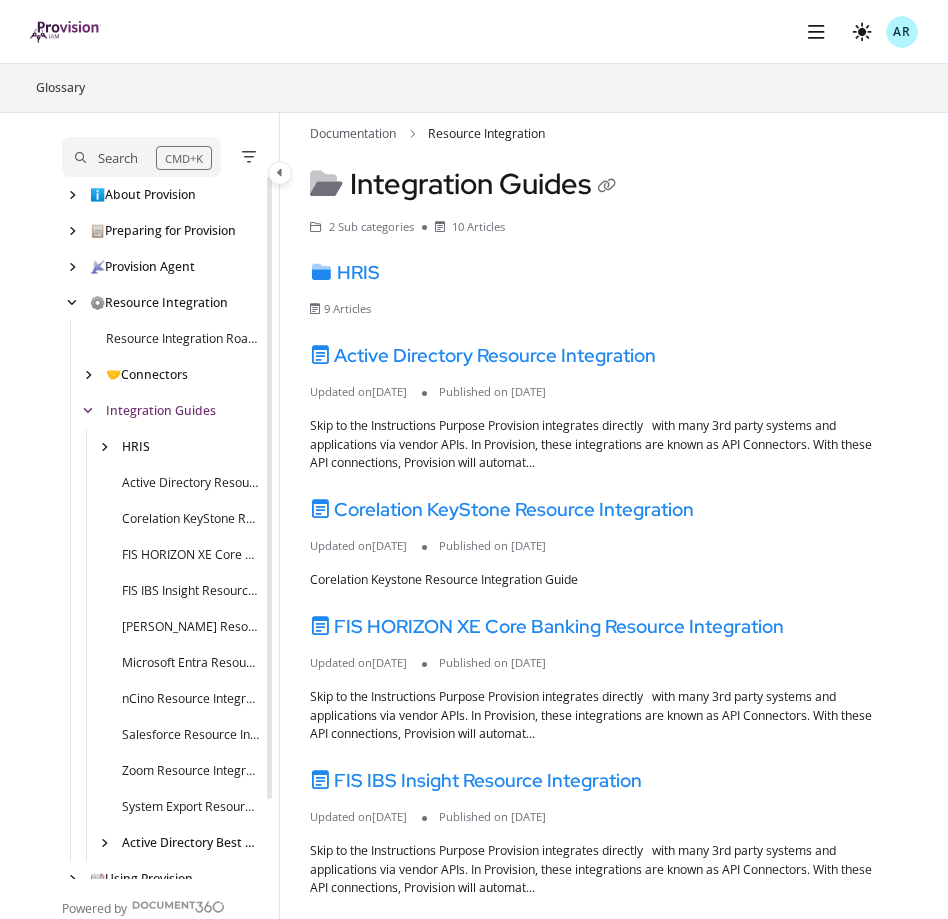 scroll, scrollTop: 36, scrollLeft: 0, axis: vertical 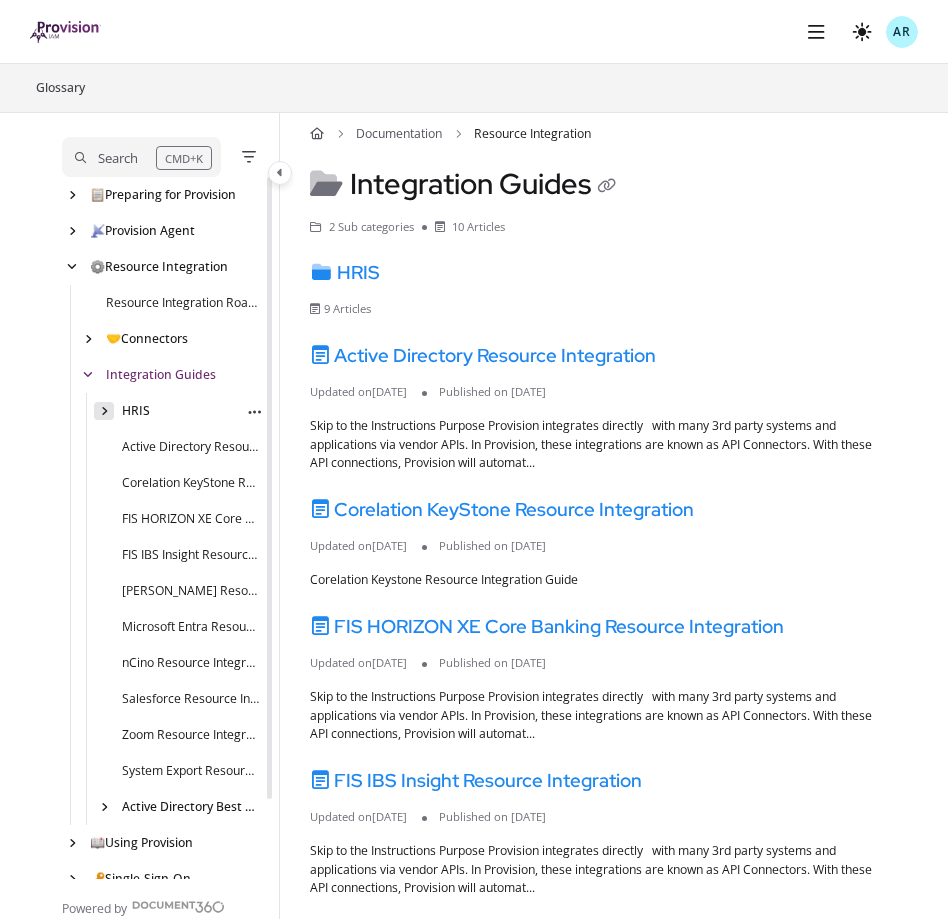 click at bounding box center (104, 410) 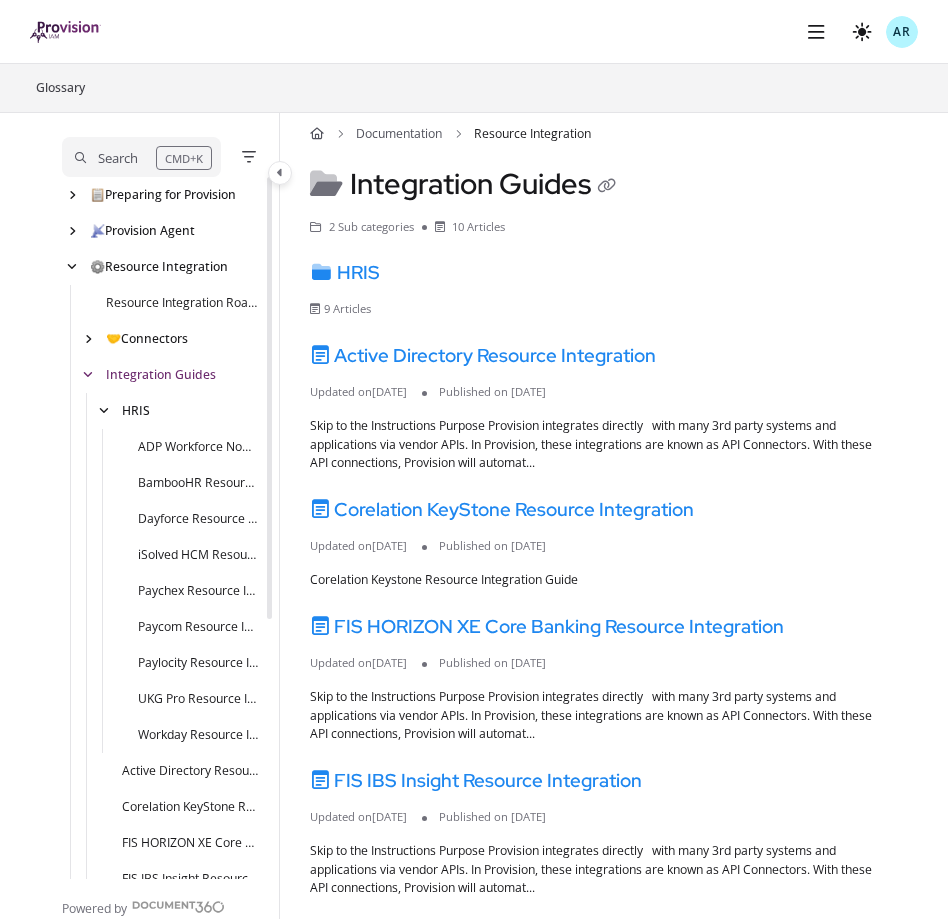 click on "UKG Pro Resource Integration" at bounding box center [163, 699] 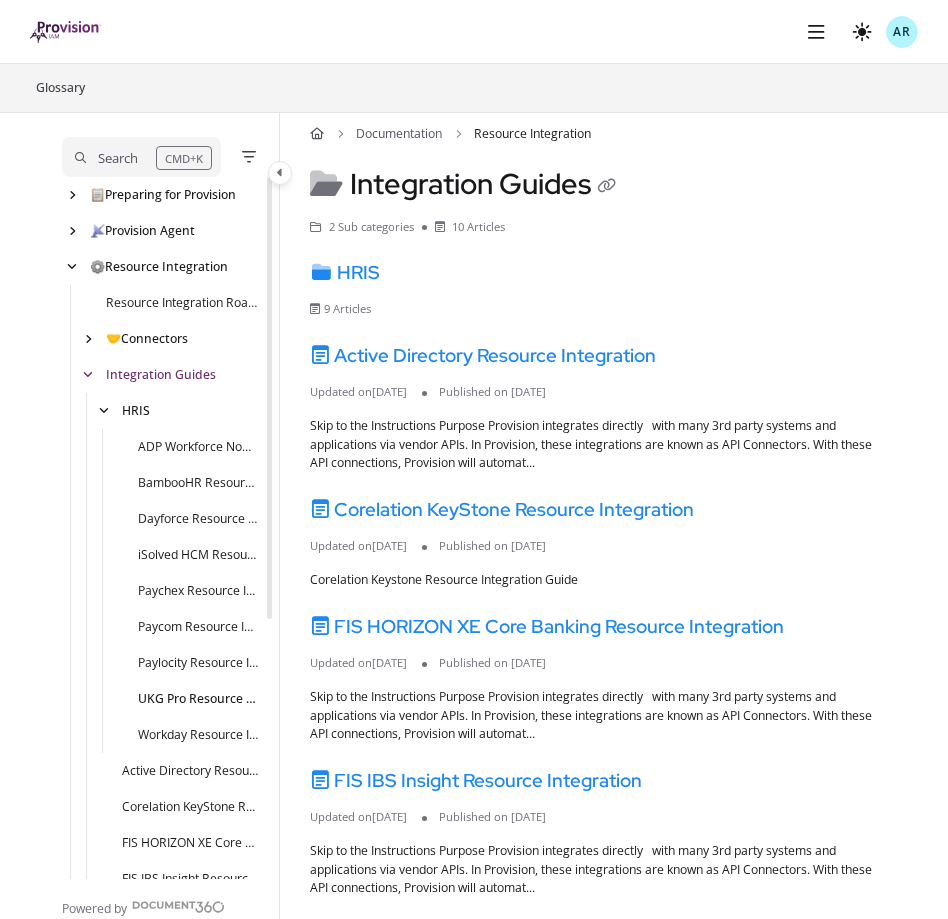 click on "UKG Pro Resource Integration" at bounding box center (199, 699) 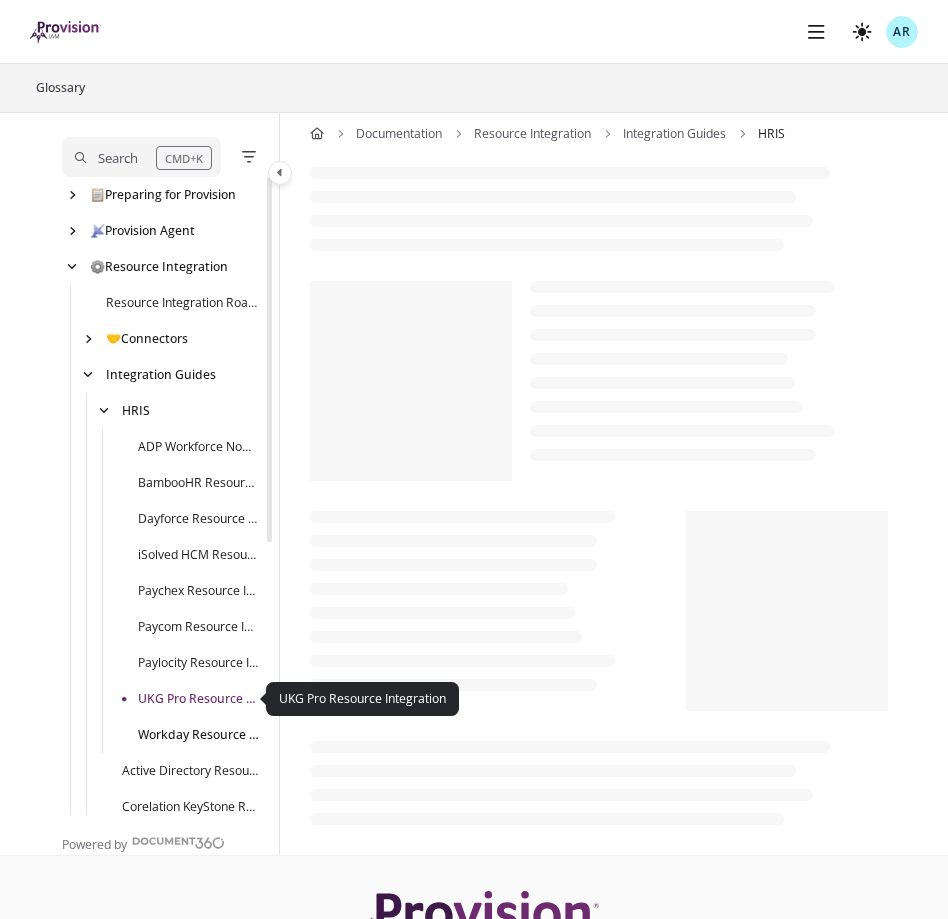 scroll, scrollTop: 360, scrollLeft: 0, axis: vertical 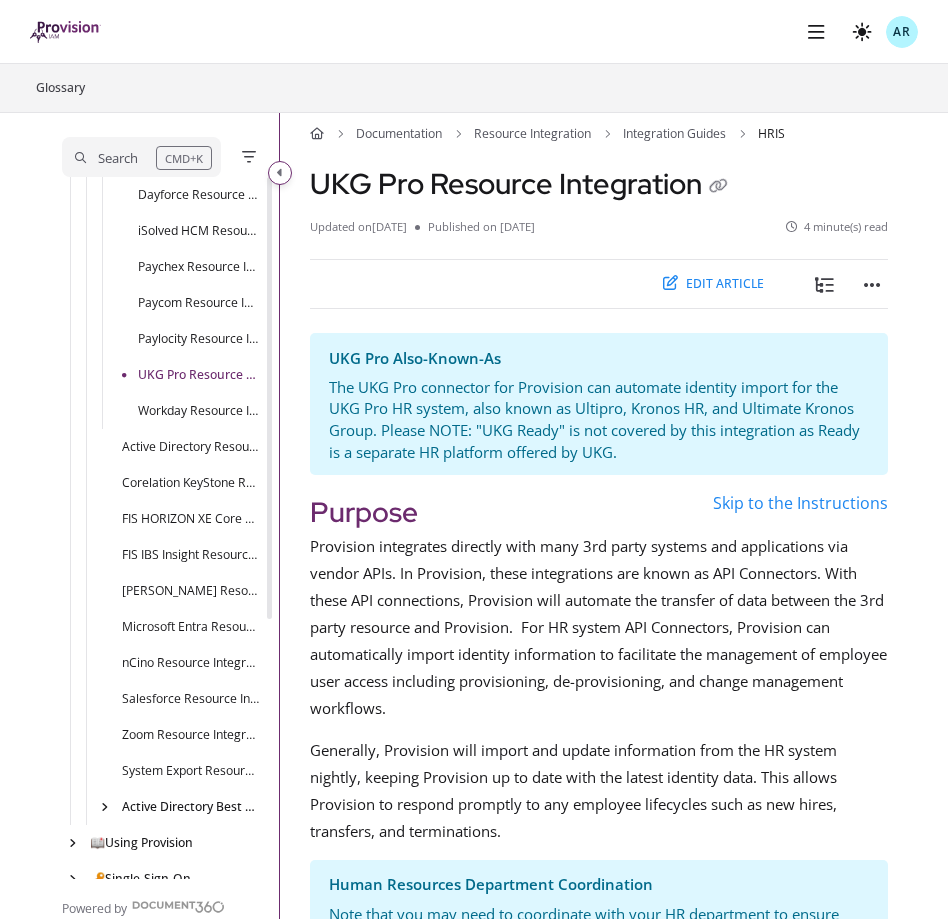 click at bounding box center (280, 173) 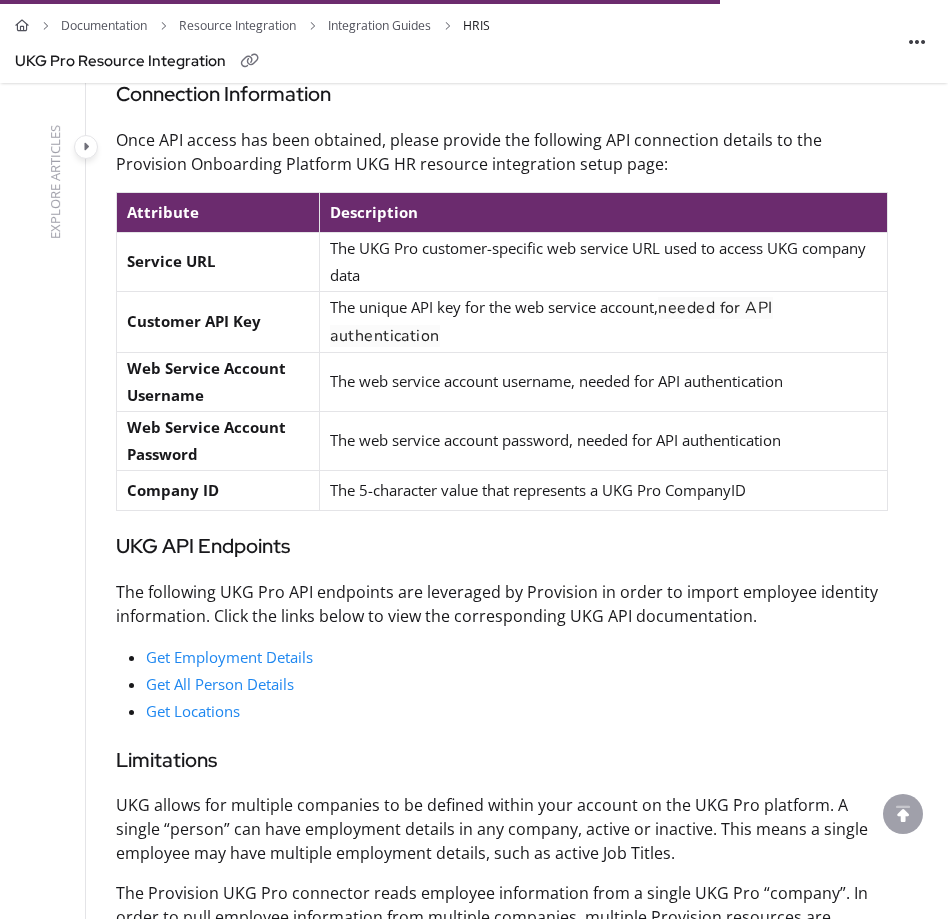 scroll, scrollTop: 2590, scrollLeft: 0, axis: vertical 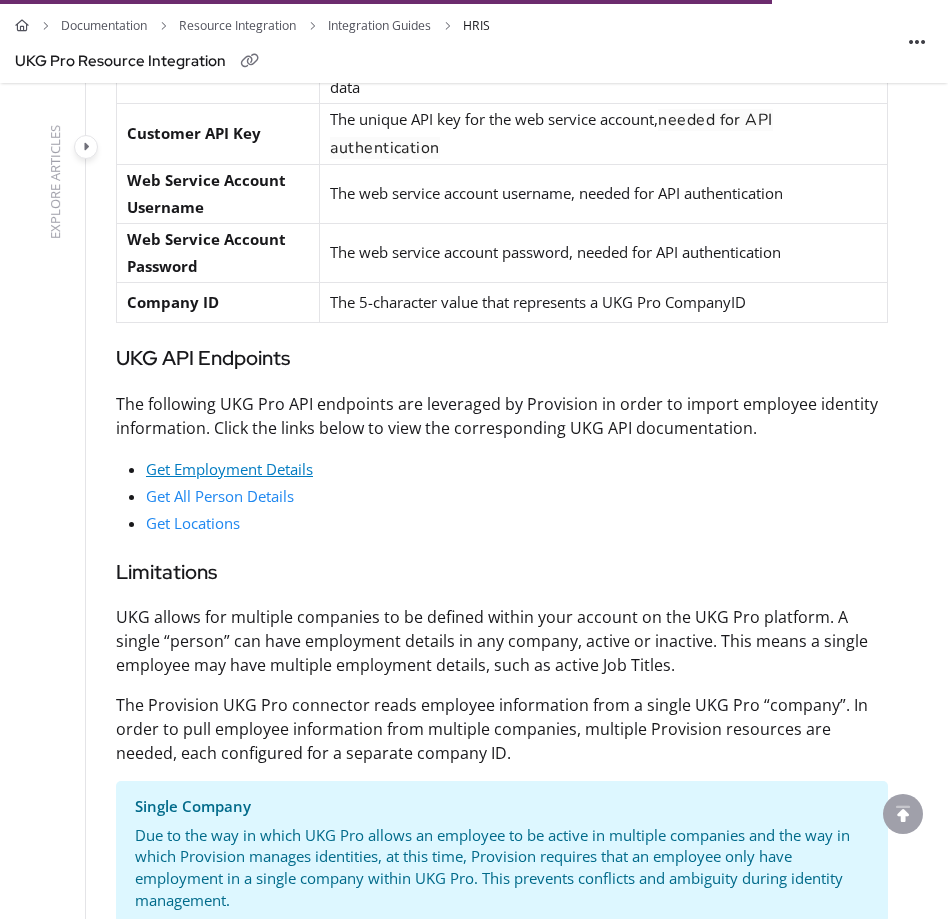 click on "Get Employment Details" at bounding box center [229, 469] 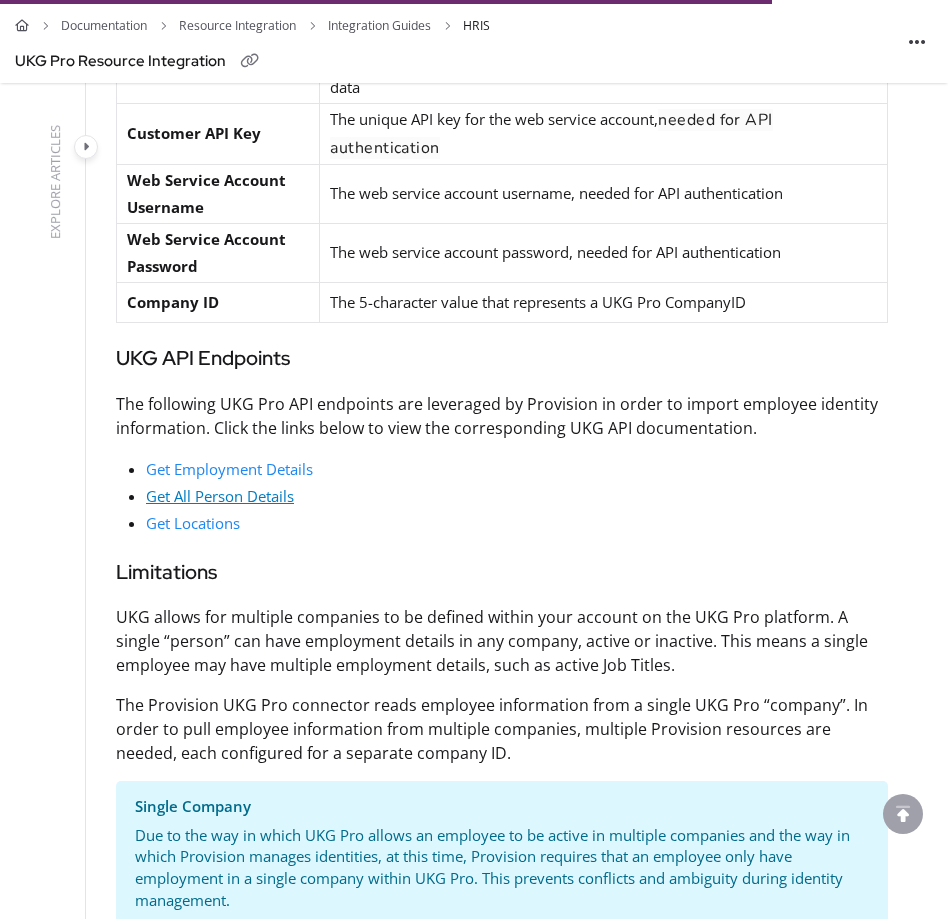 click on "Get All Person Details" at bounding box center [220, 496] 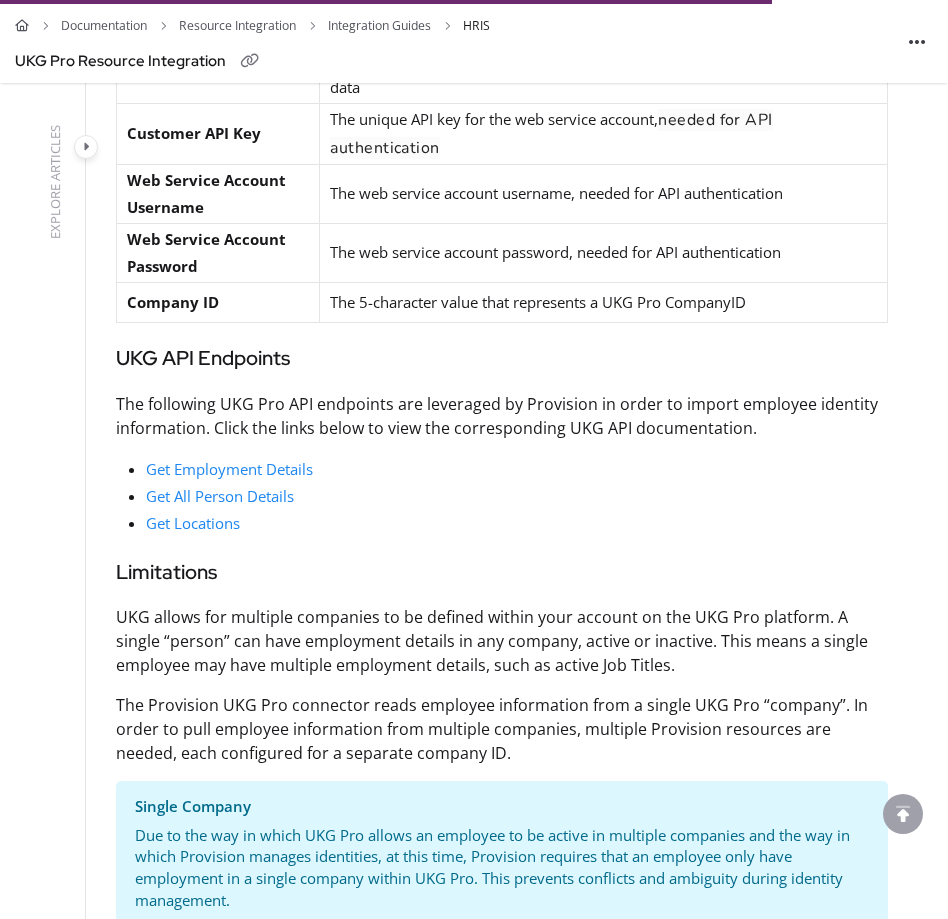 click on "Get Locations" at bounding box center (517, 523) 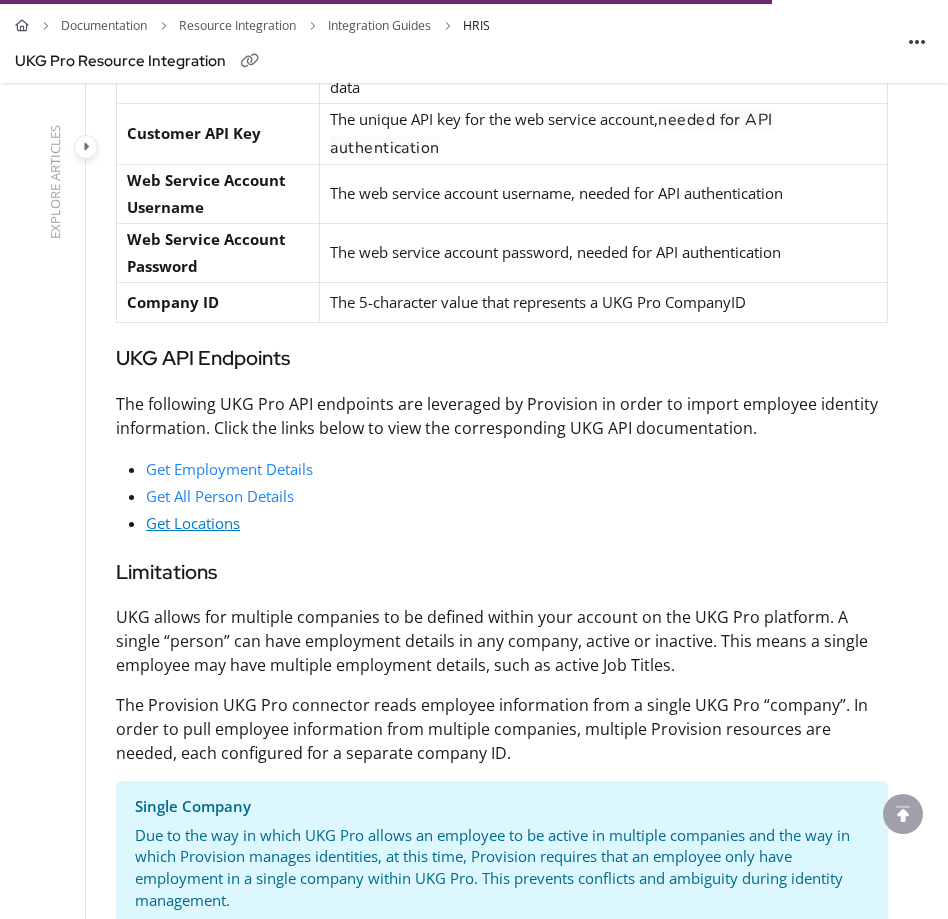 click on "Get Locations" at bounding box center [193, 523] 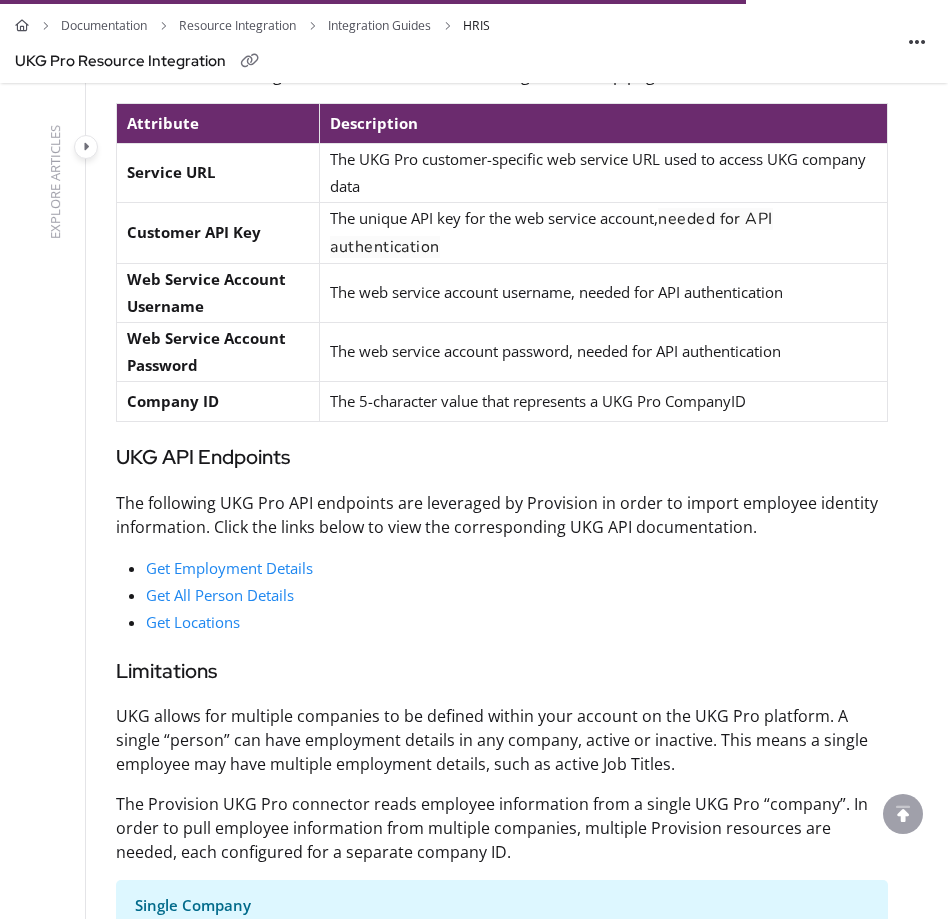 scroll, scrollTop: 2670, scrollLeft: 0, axis: vertical 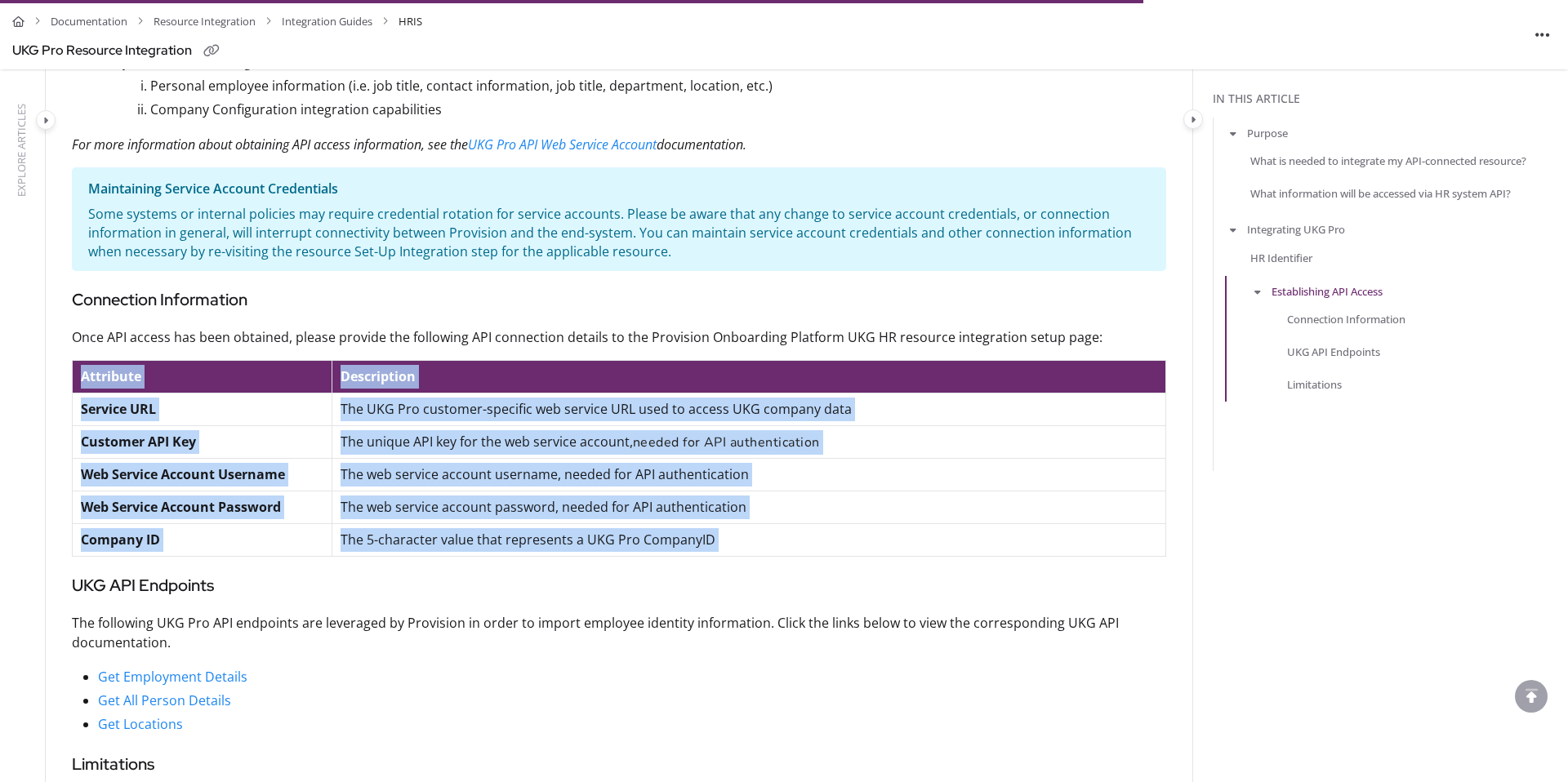 drag, startPoint x: 79, startPoint y: 379, endPoint x: 207, endPoint y: 570, distance: 229.924 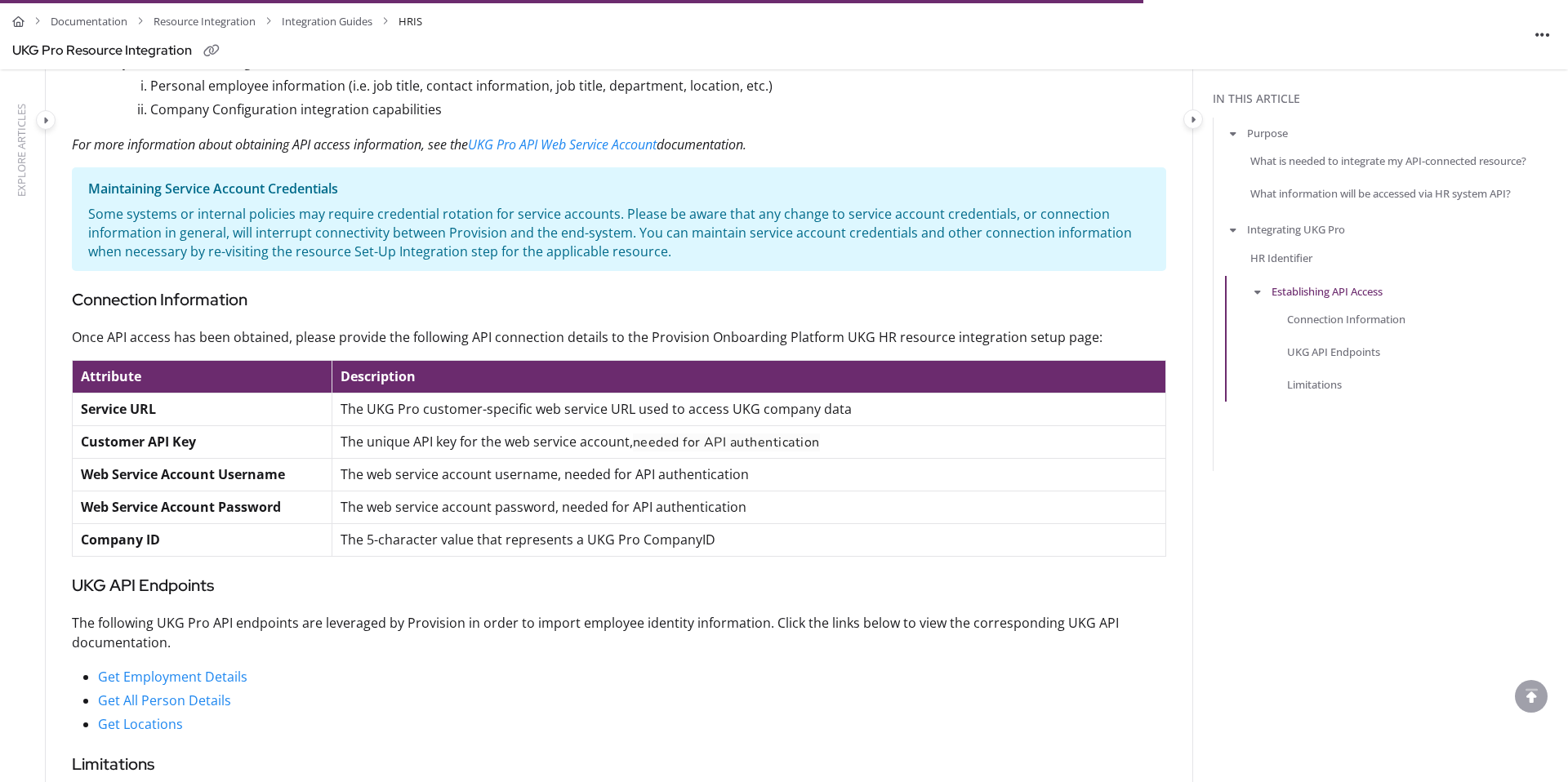 click on "Company ID" 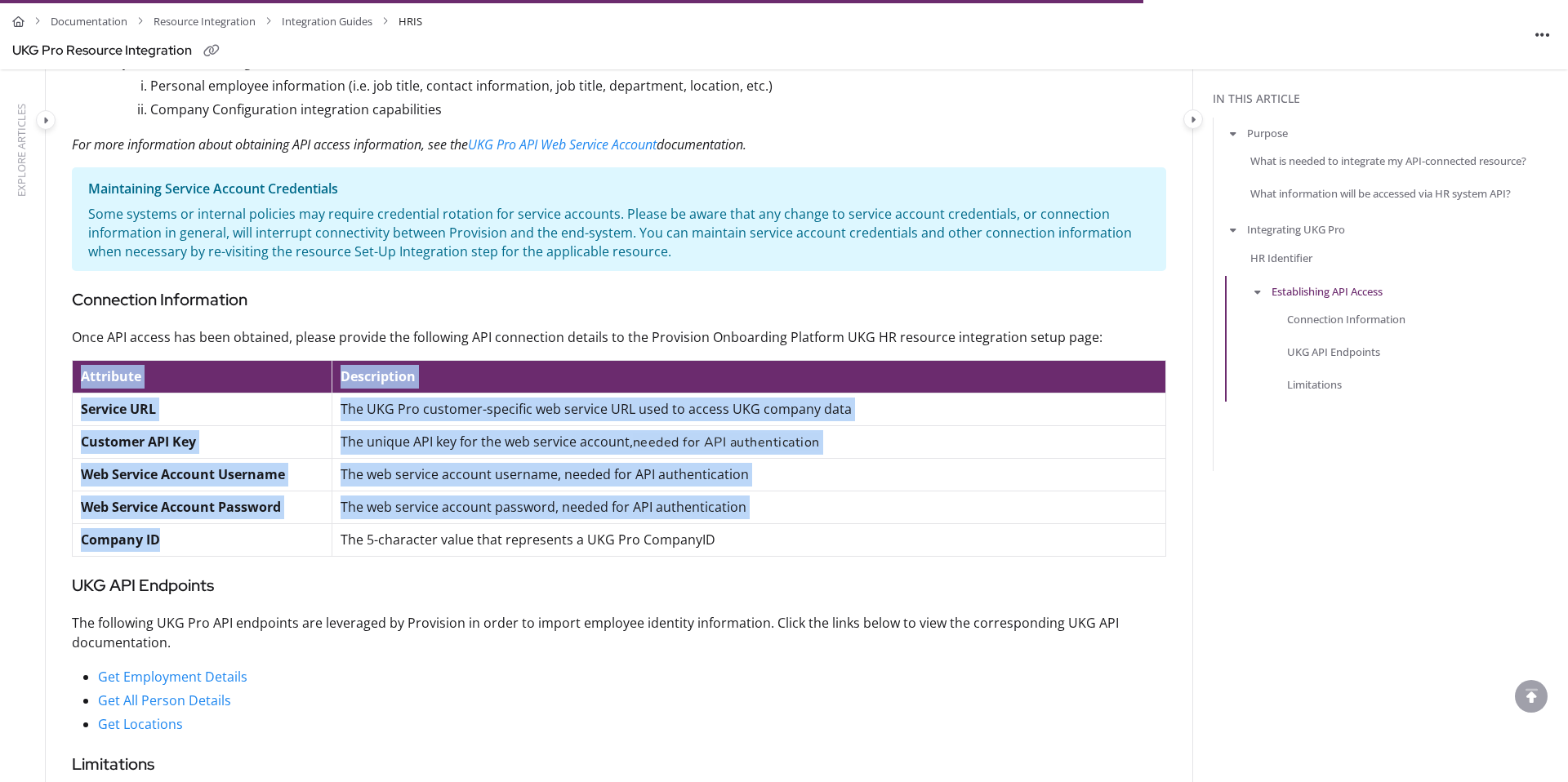 drag, startPoint x: 68, startPoint y: 372, endPoint x: 189, endPoint y: 544, distance: 210.29741 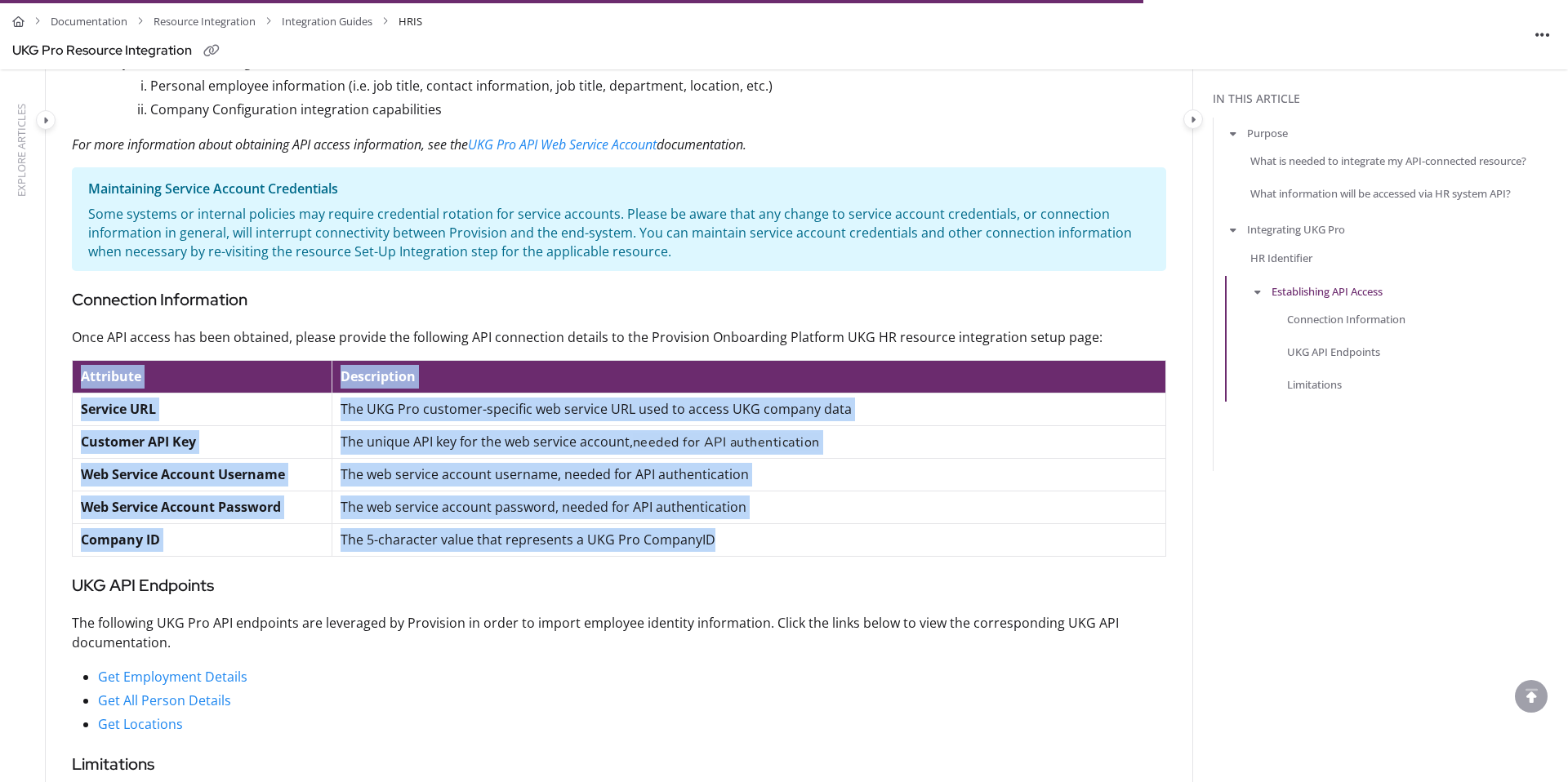 click on "The 5-character value that represents a UKG Pro CompanyID" 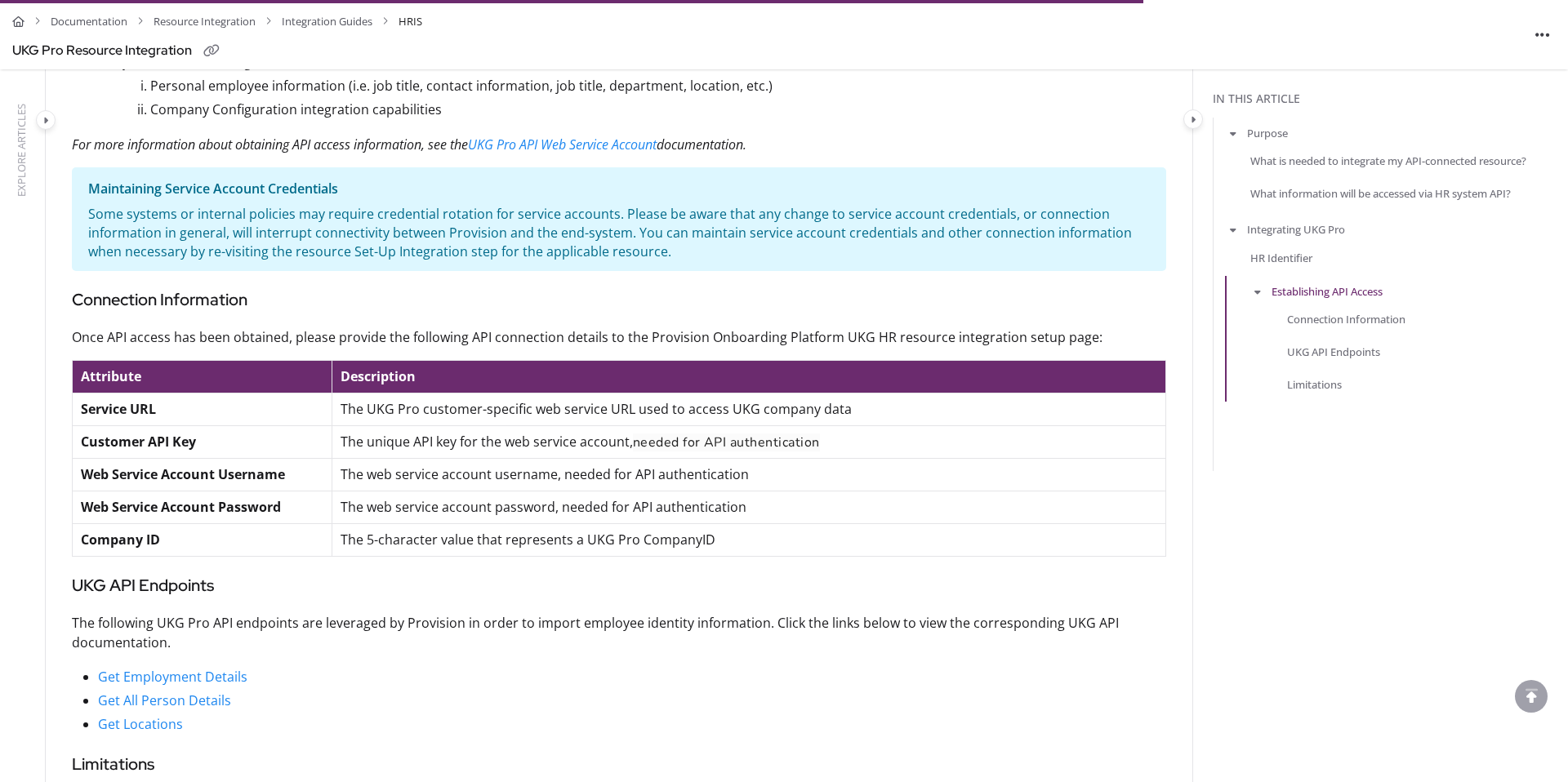click on "Documentation Resource Integration Integration Guides HRIS  UKG Pro Resource Integration   Updated on   Aug 28, 2024   Published on Aug 17, 2022   4 minute(s) read  Edit article   Export PDF   Print  Documentation Resource Integration Integration Guides HRIS UKG Pro Resource Integration  Export PDF   Print   Prev   Next  UKG Pro Also-Known-As The UKG Pro connector for Provision can automate identity import for the UKG Pro HR system, also known as Ultipro, Kronos HR, and Ultimate Kronos Group. Please NOTE: "UKG Ready" is not covered by this integration as Ready is a separate HR platform offered by UKG. Skip to the Instructions Purpose Provision integrates directly   Generally, Provision will import and update information from the HR system nightly, keeping Provision up to date with the latest identity data. This allows Provision to respond promptly to any employee lifecycles such as new hires, transfers, and terminations. Human Resources Department Coordination Here are some  commonly First Name Nickname" at bounding box center [619, -180] 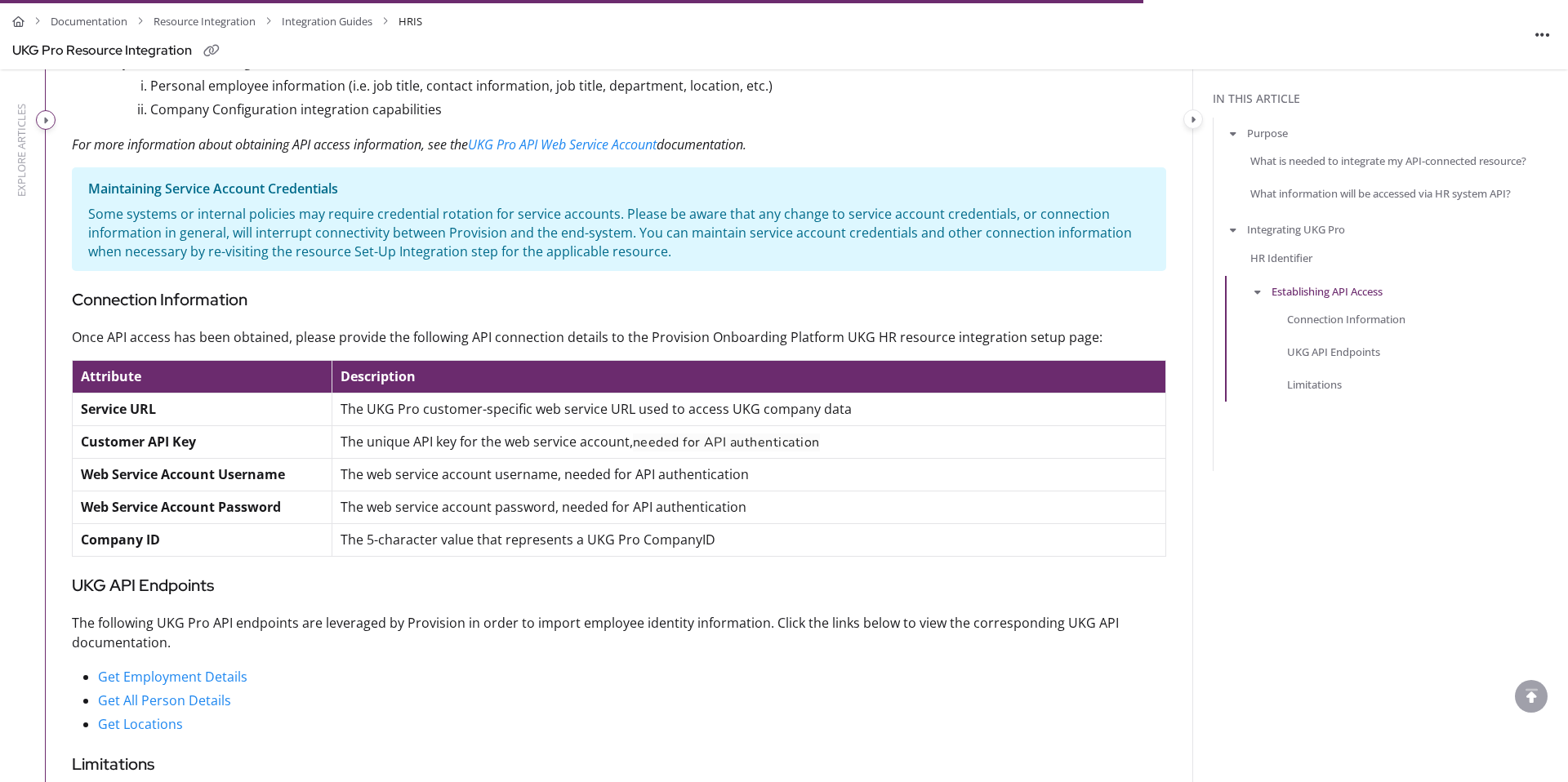 click at bounding box center (46, 121) 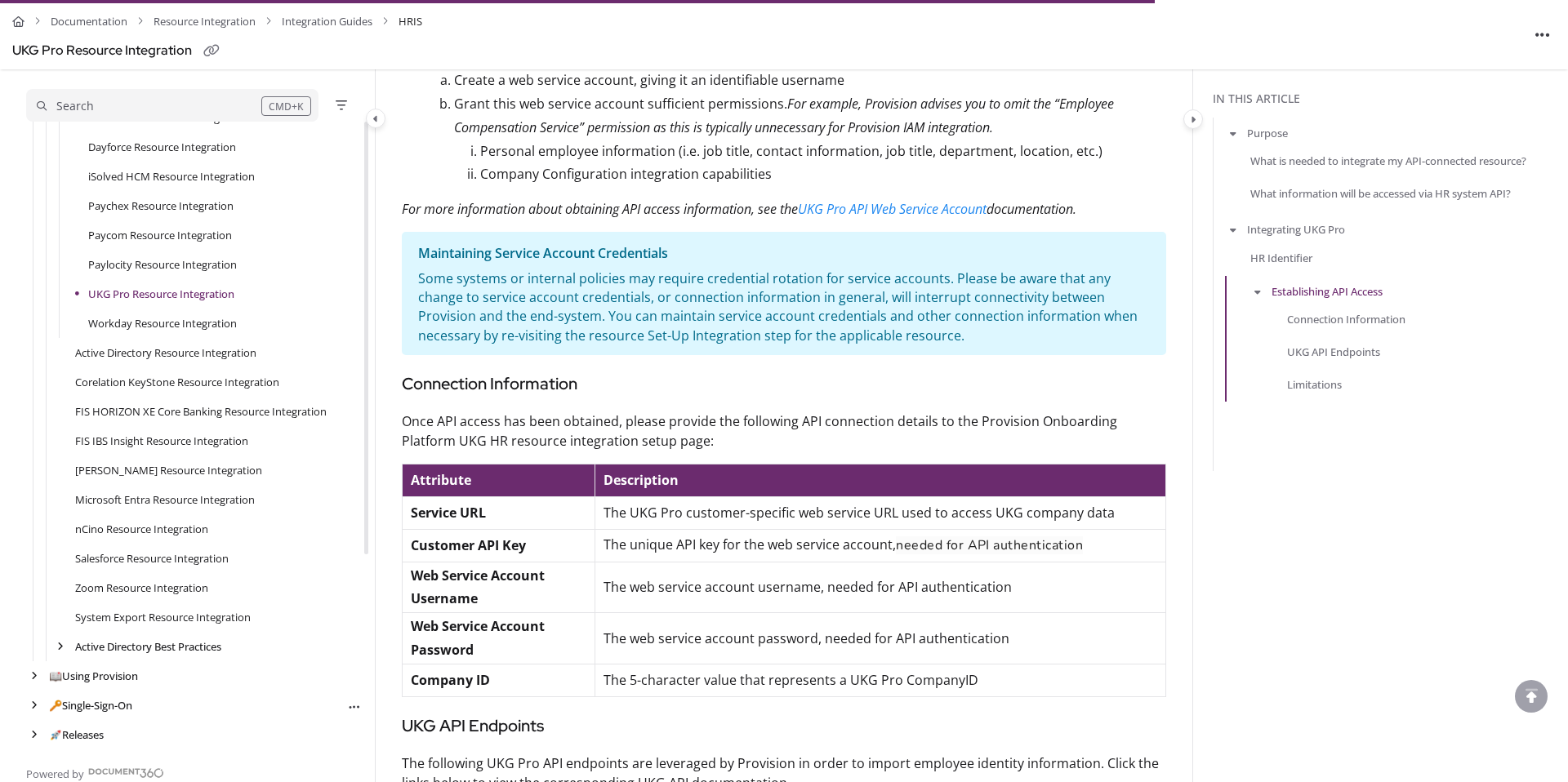 scroll, scrollTop: 1907, scrollLeft: 0, axis: vertical 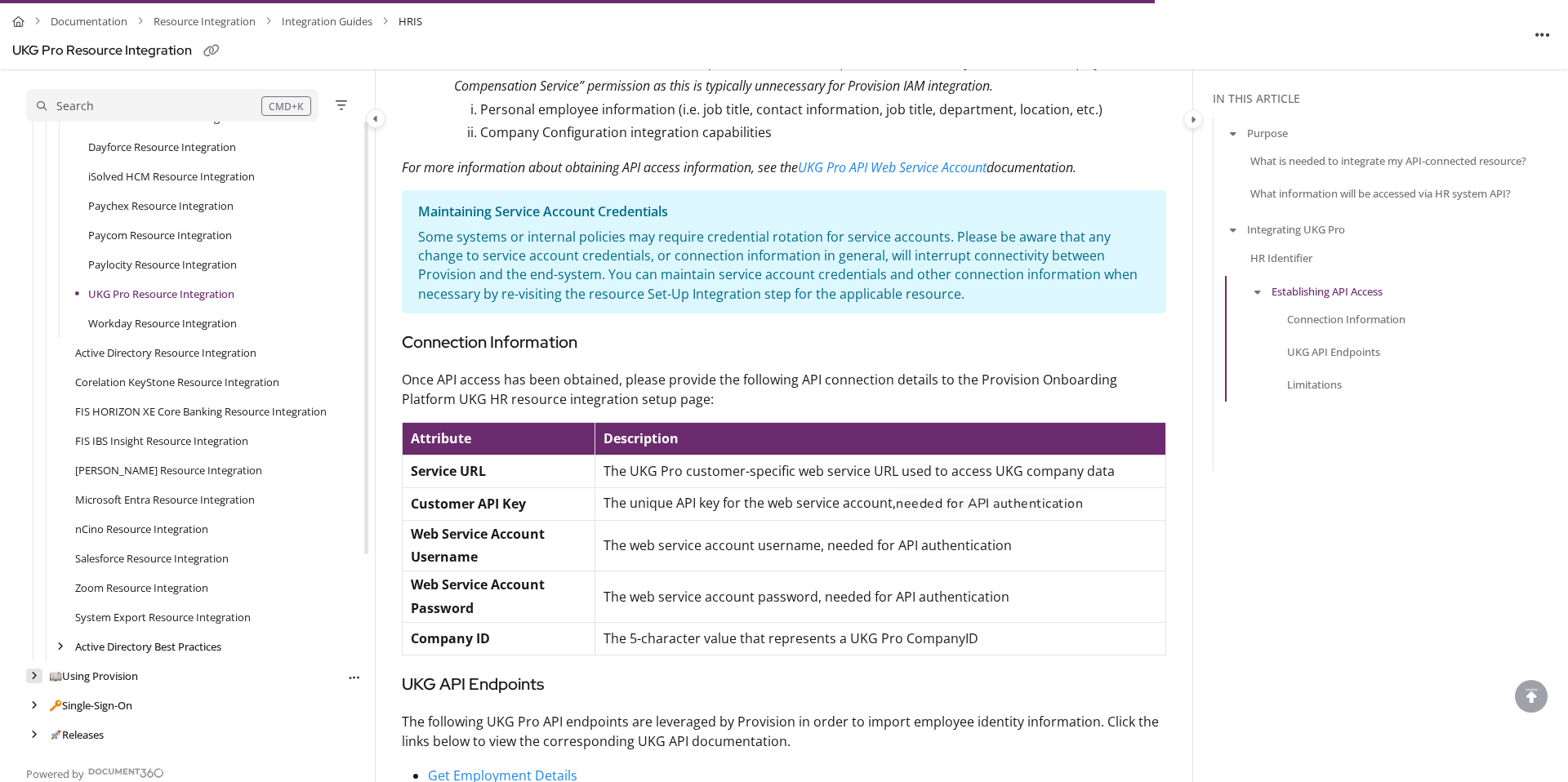 click at bounding box center (34, 676) 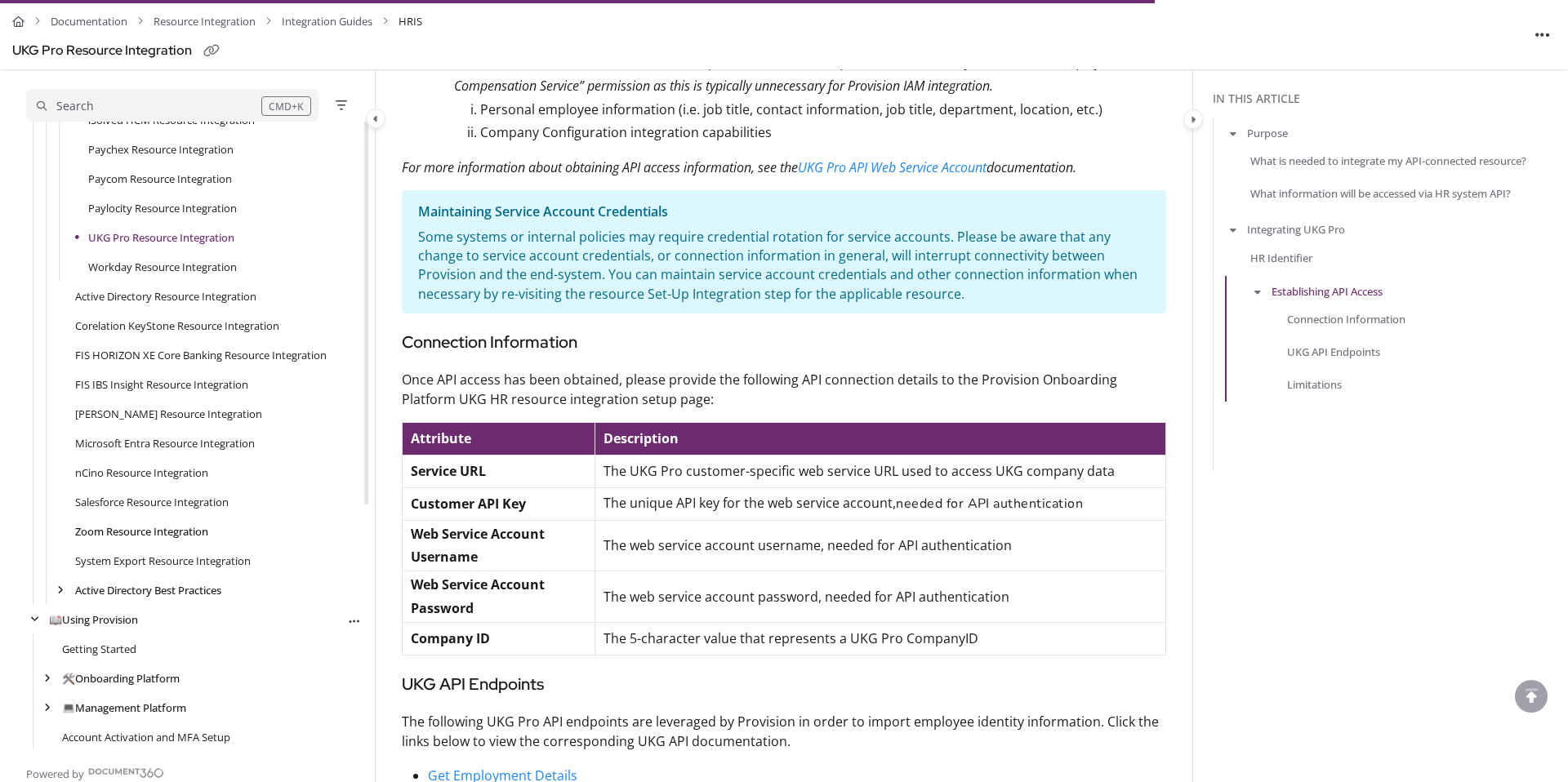 scroll, scrollTop: 401, scrollLeft: 0, axis: vertical 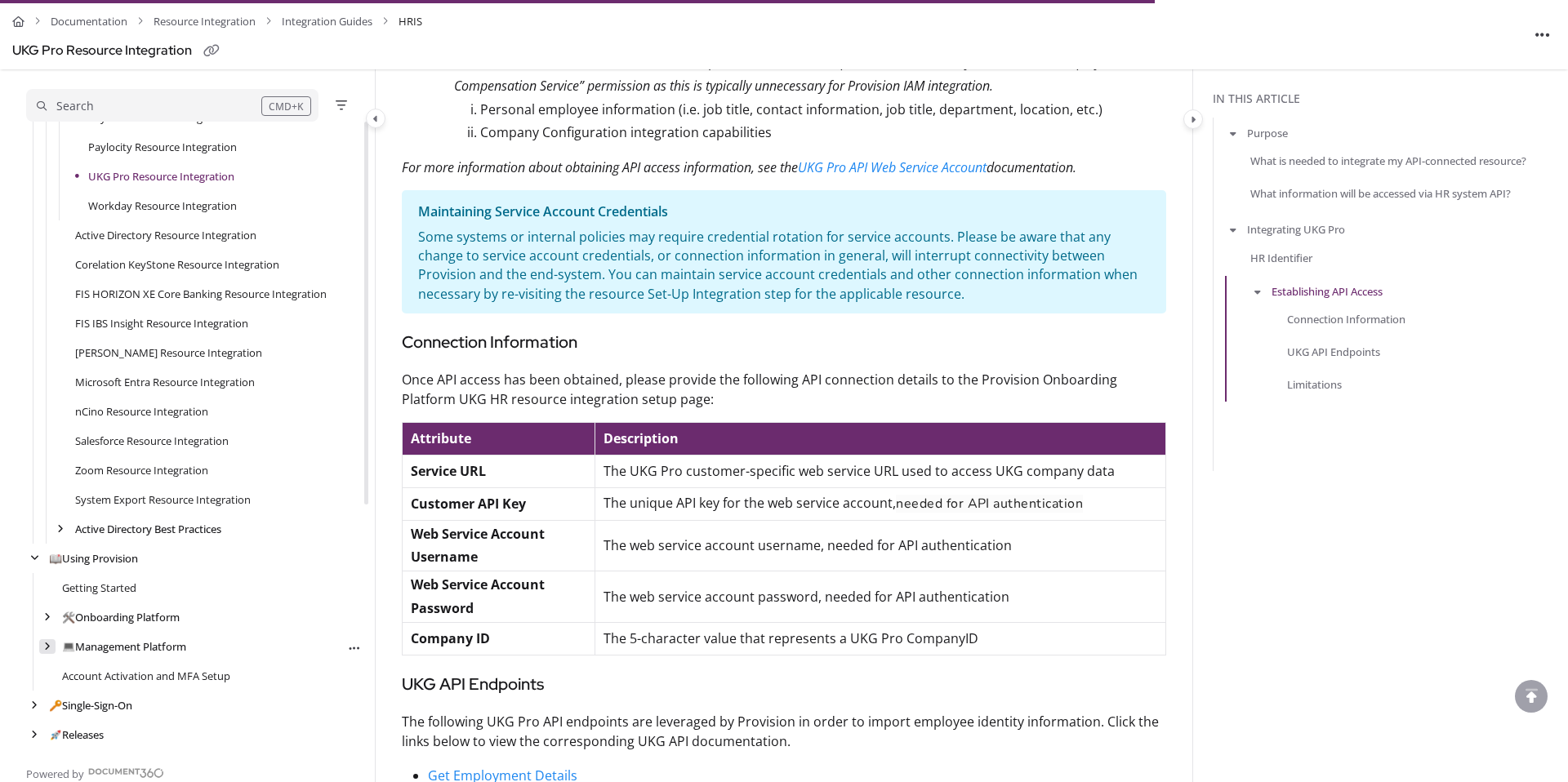 click at bounding box center (47, 646) 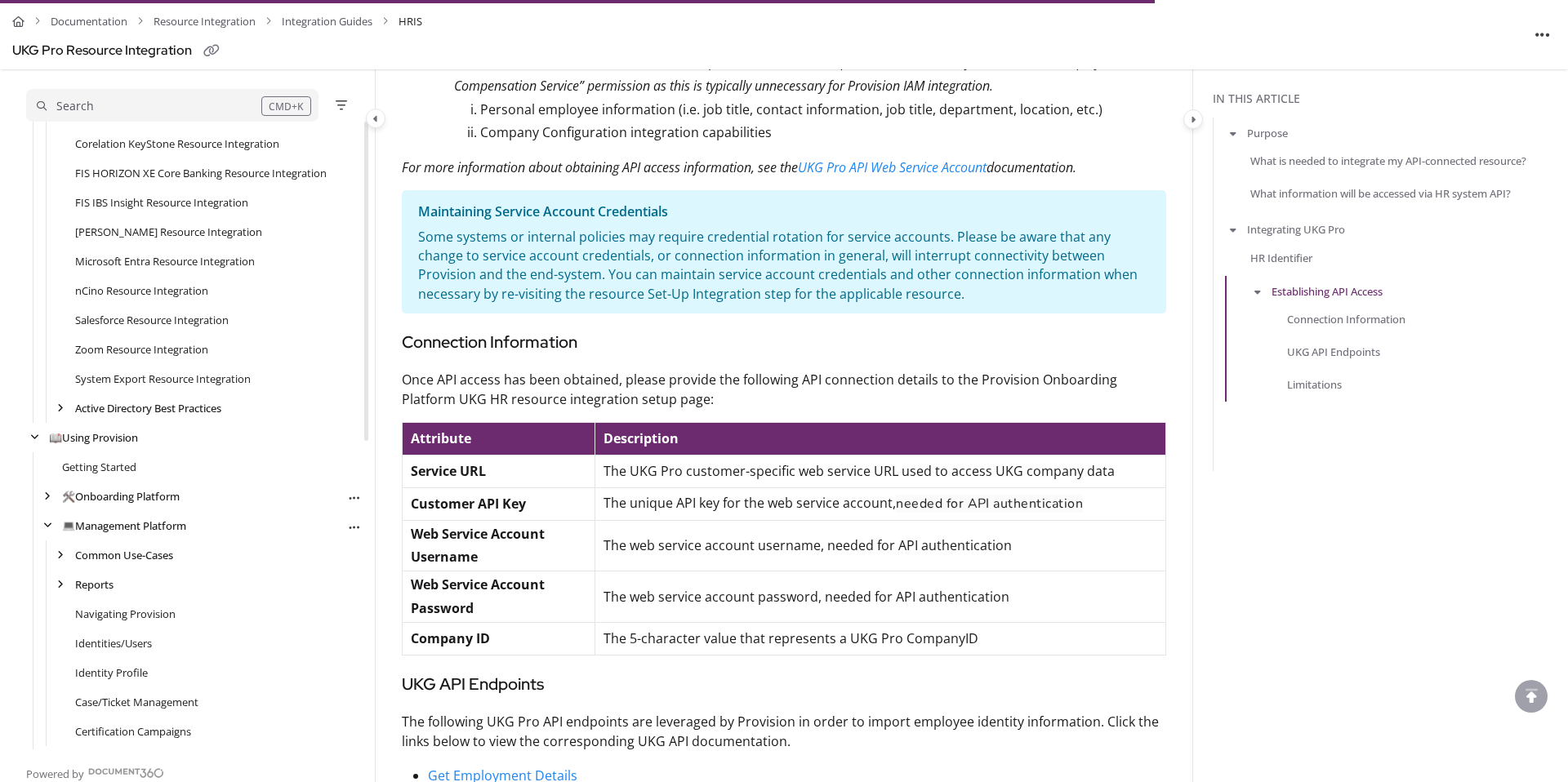 scroll, scrollTop: 606, scrollLeft: 0, axis: vertical 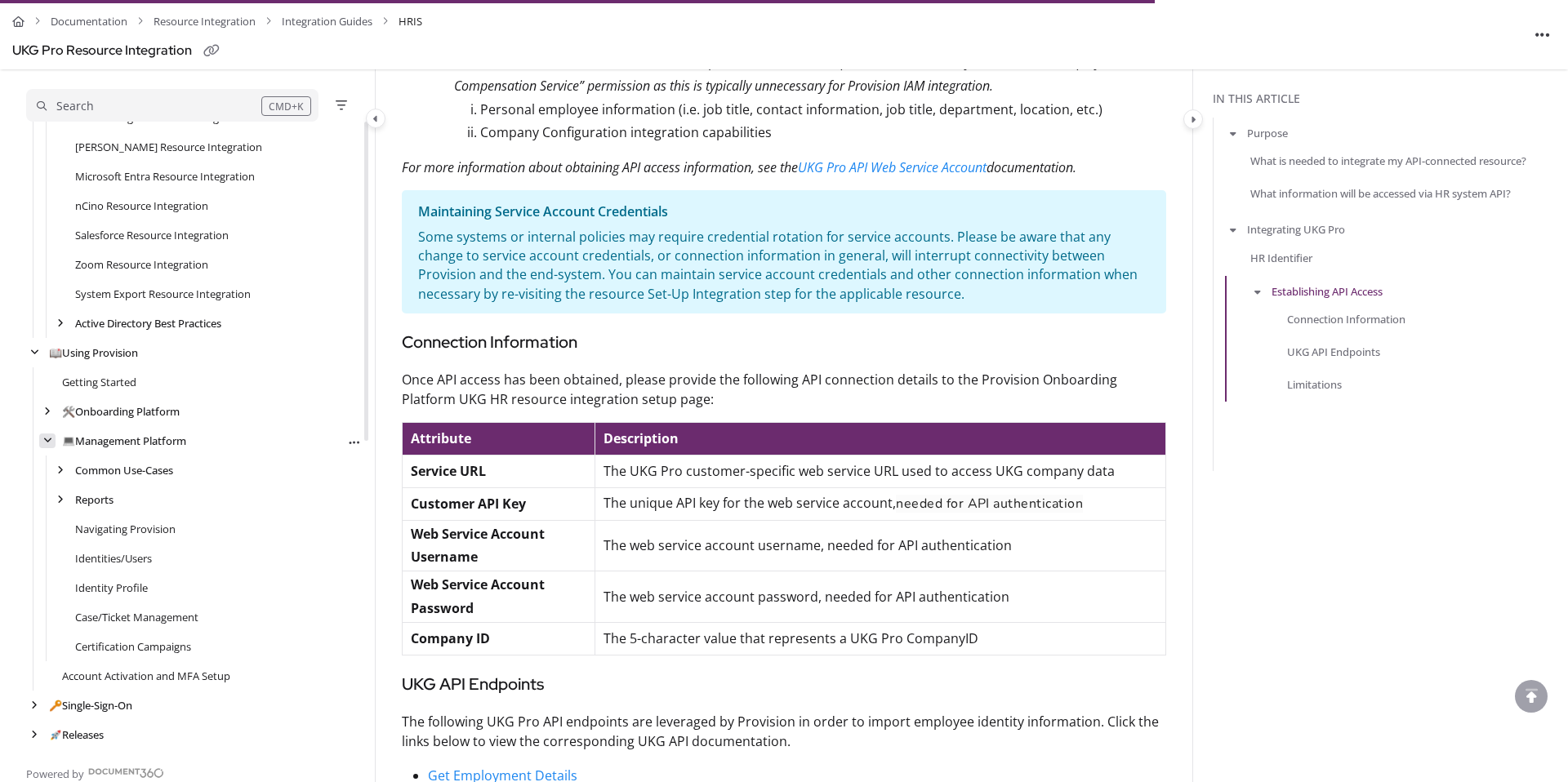 click at bounding box center (47, 441) 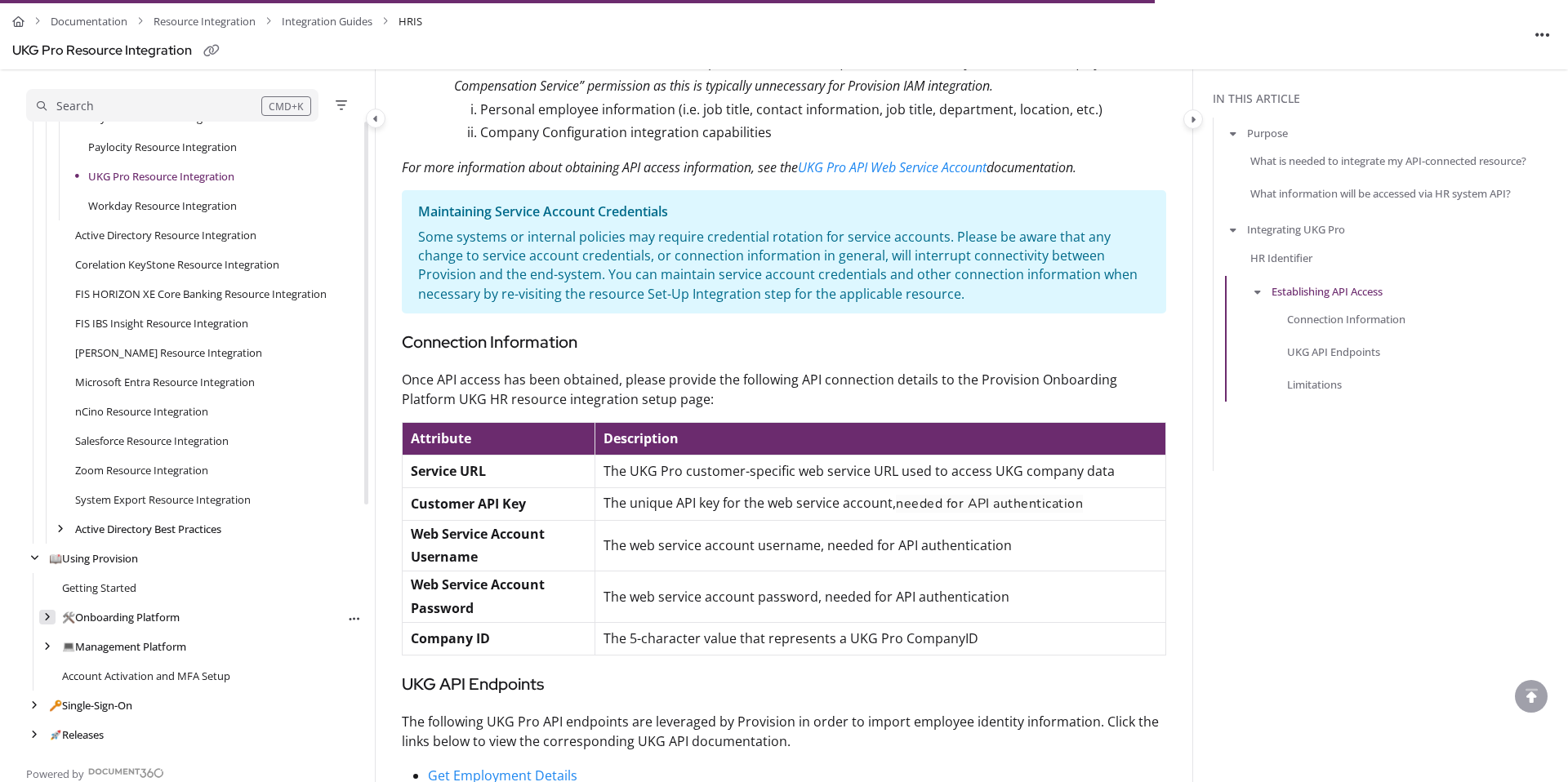 click at bounding box center [47, 617] 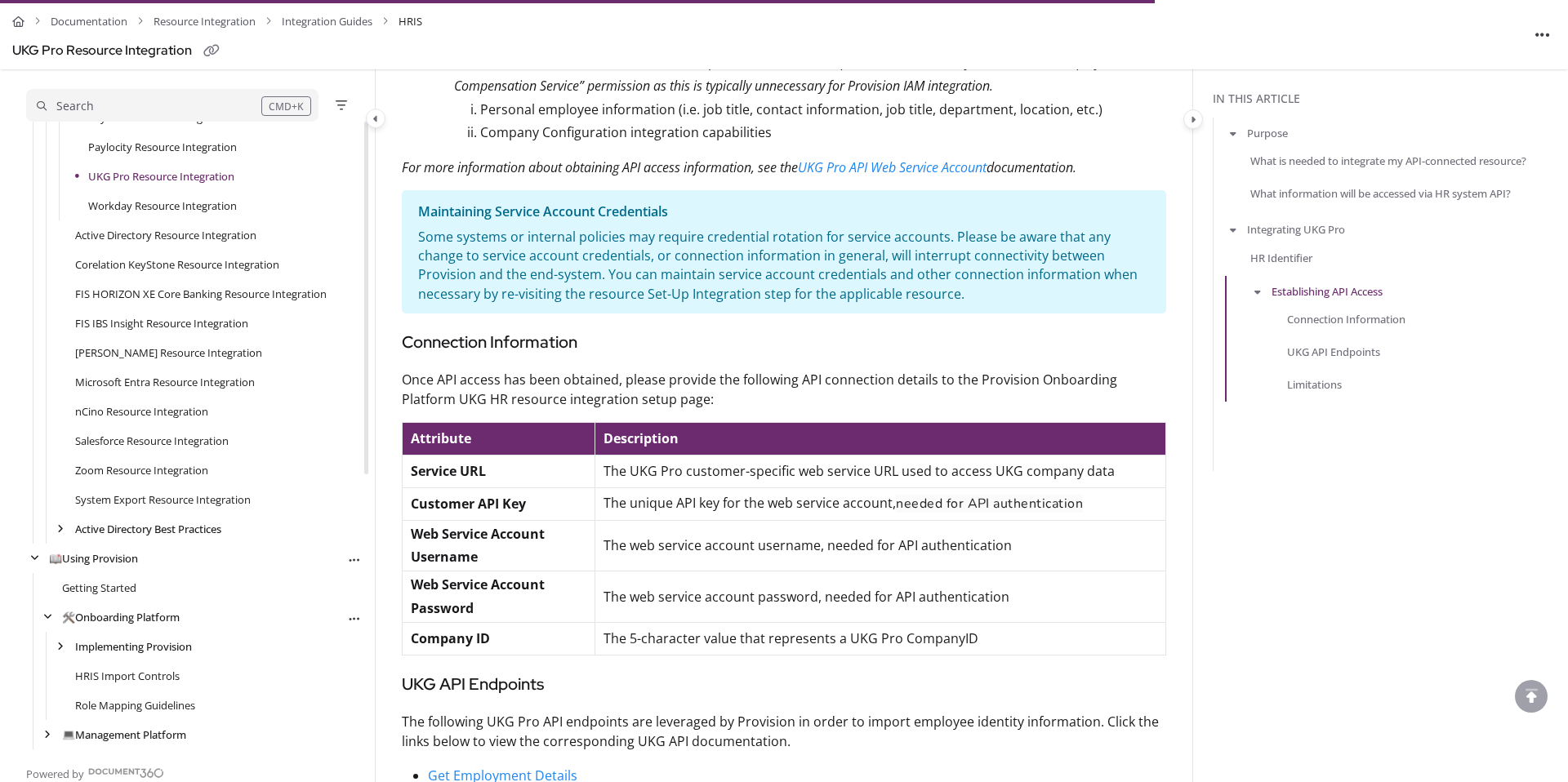 scroll, scrollTop: 489, scrollLeft: 0, axis: vertical 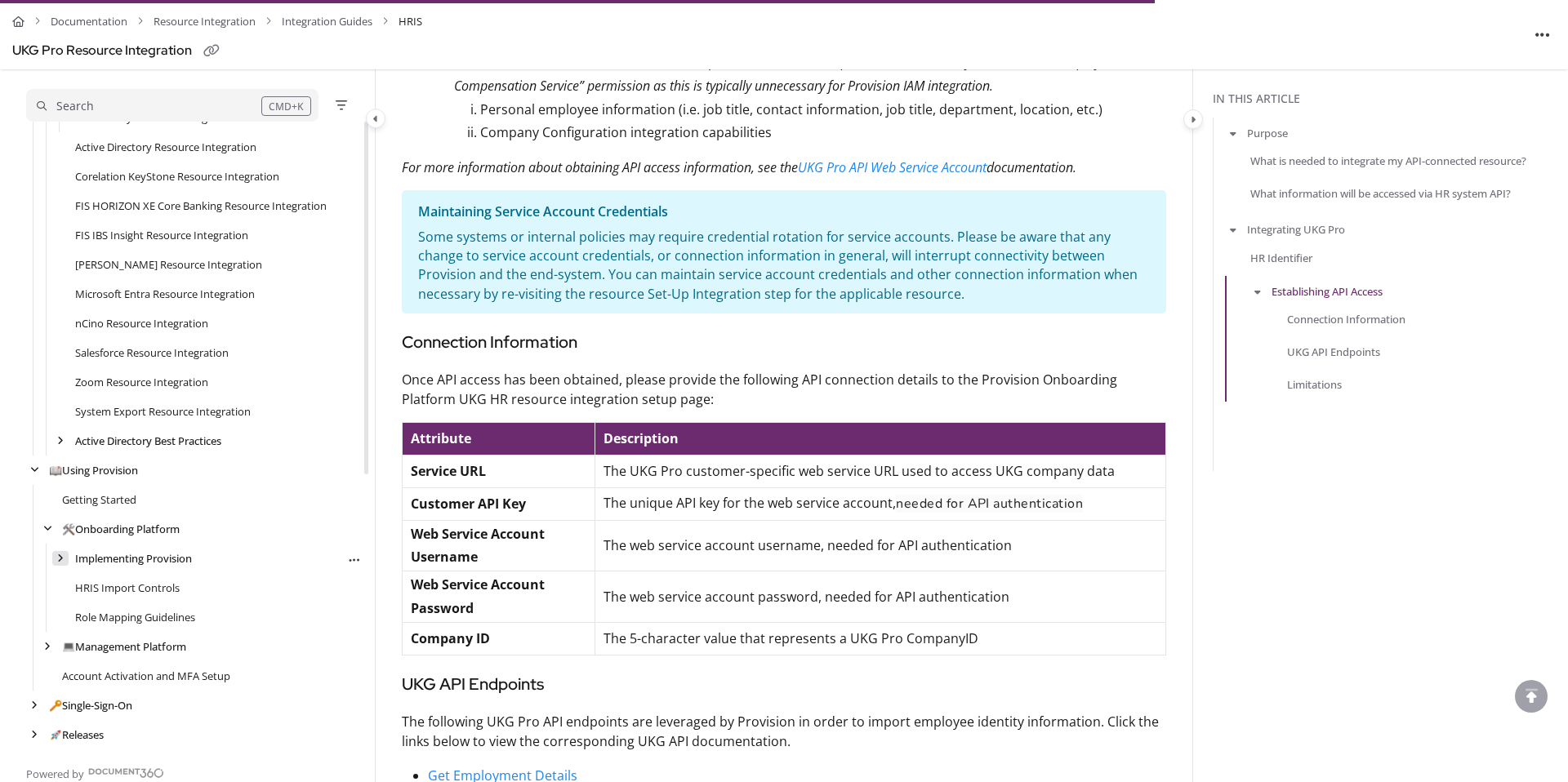 click at bounding box center [60, 558] 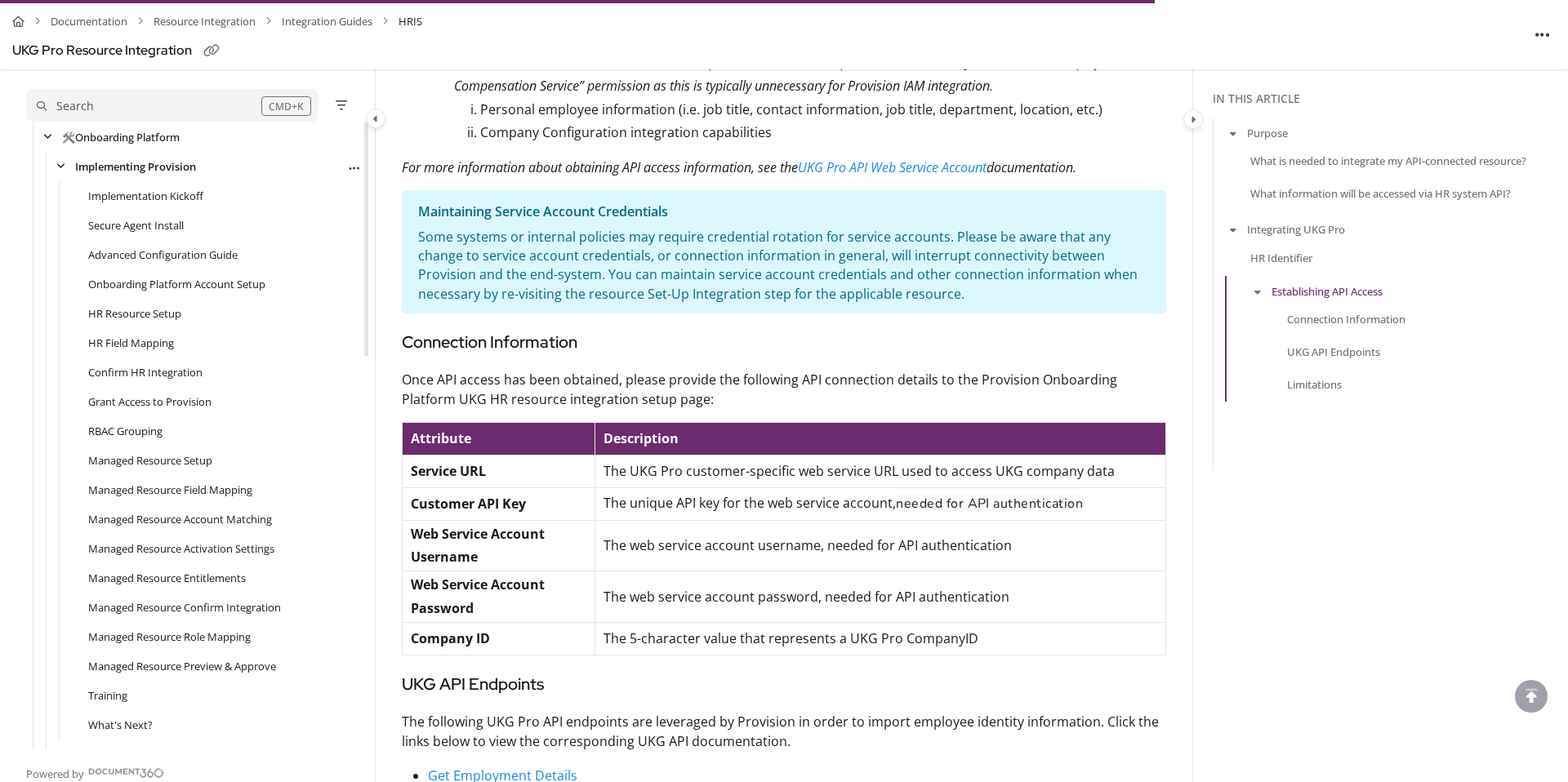 scroll, scrollTop: 885, scrollLeft: 0, axis: vertical 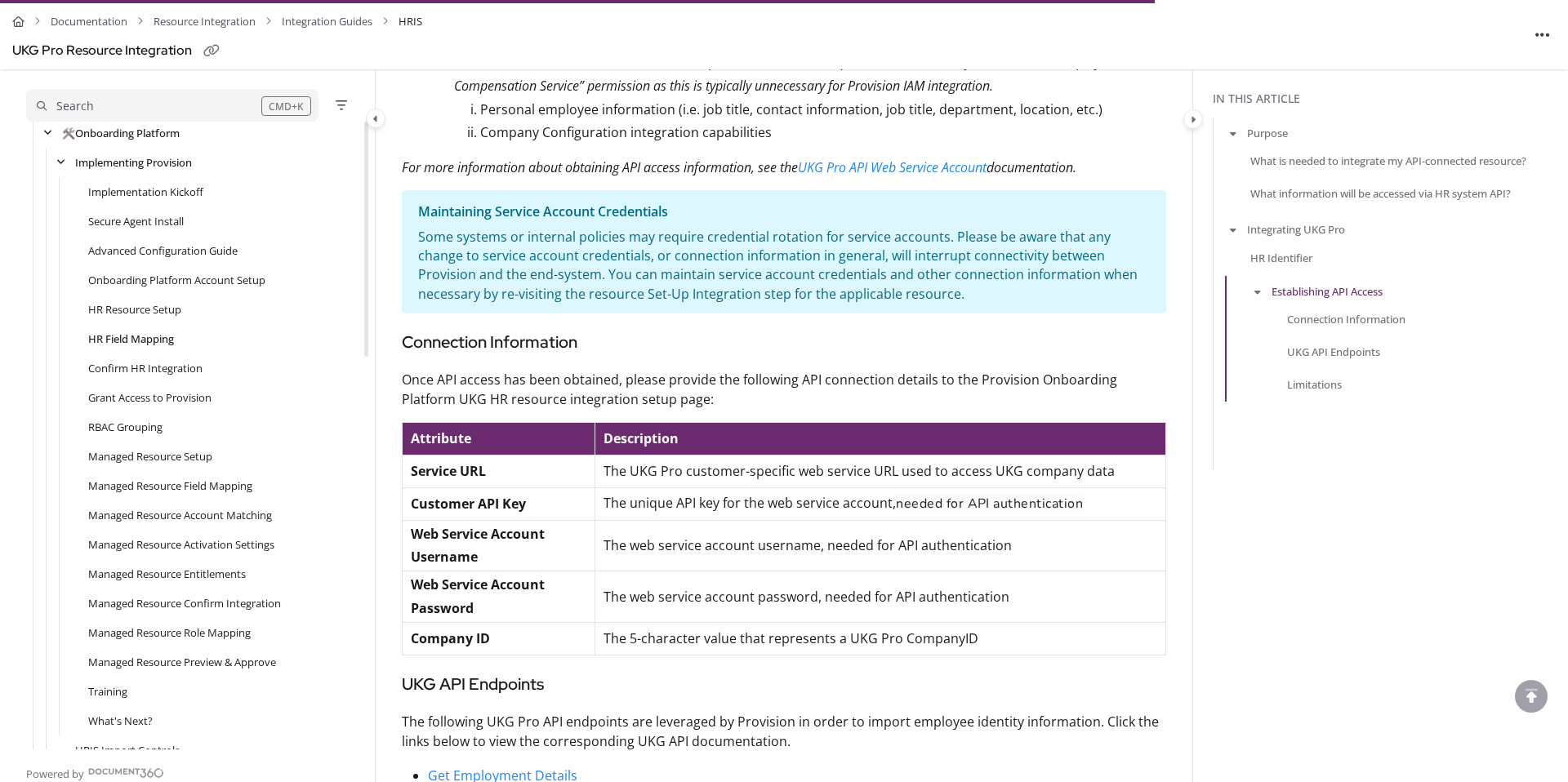 click on "HR Field Mapping" at bounding box center [131, 339] 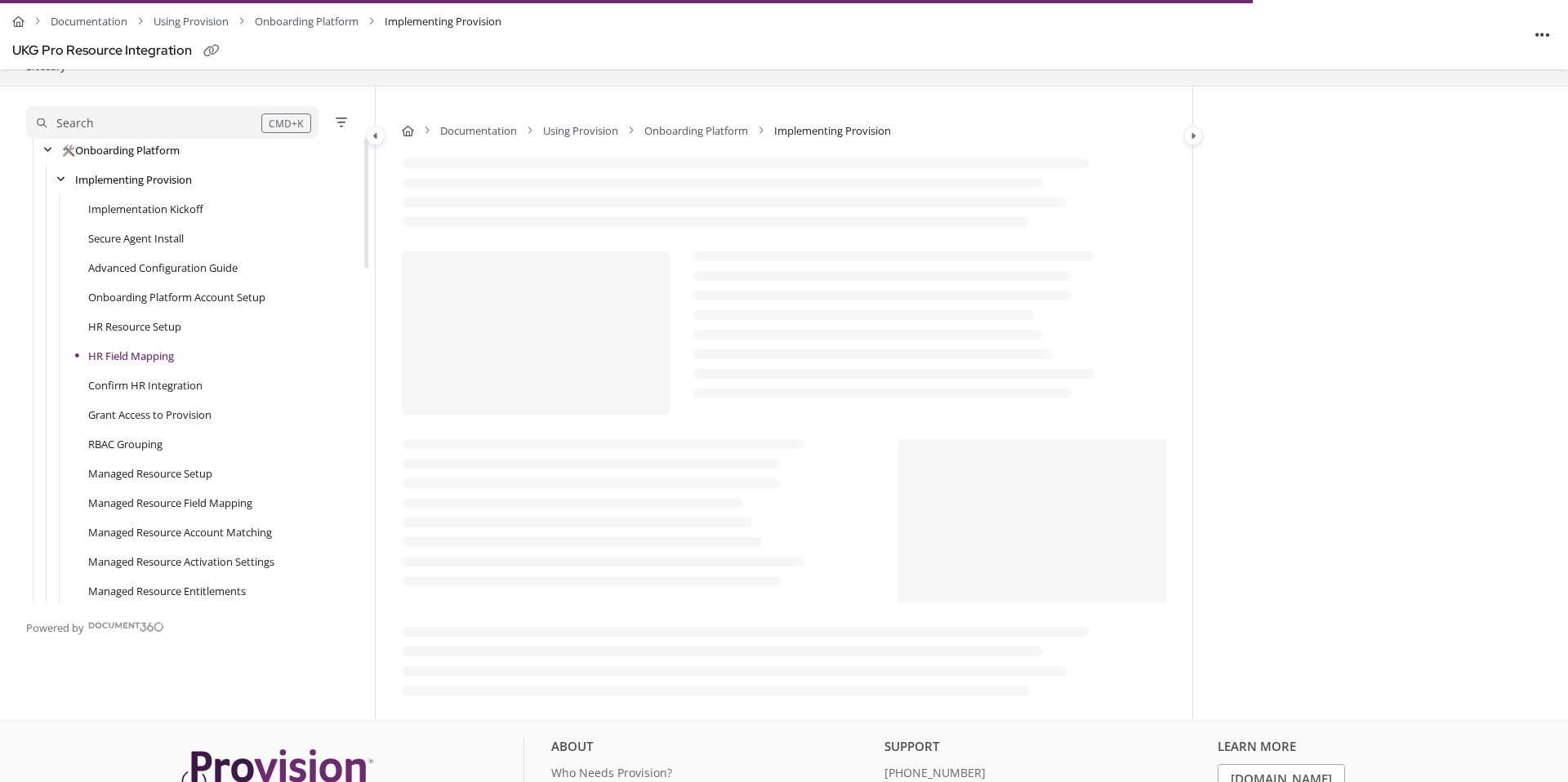 scroll, scrollTop: 0, scrollLeft: 0, axis: both 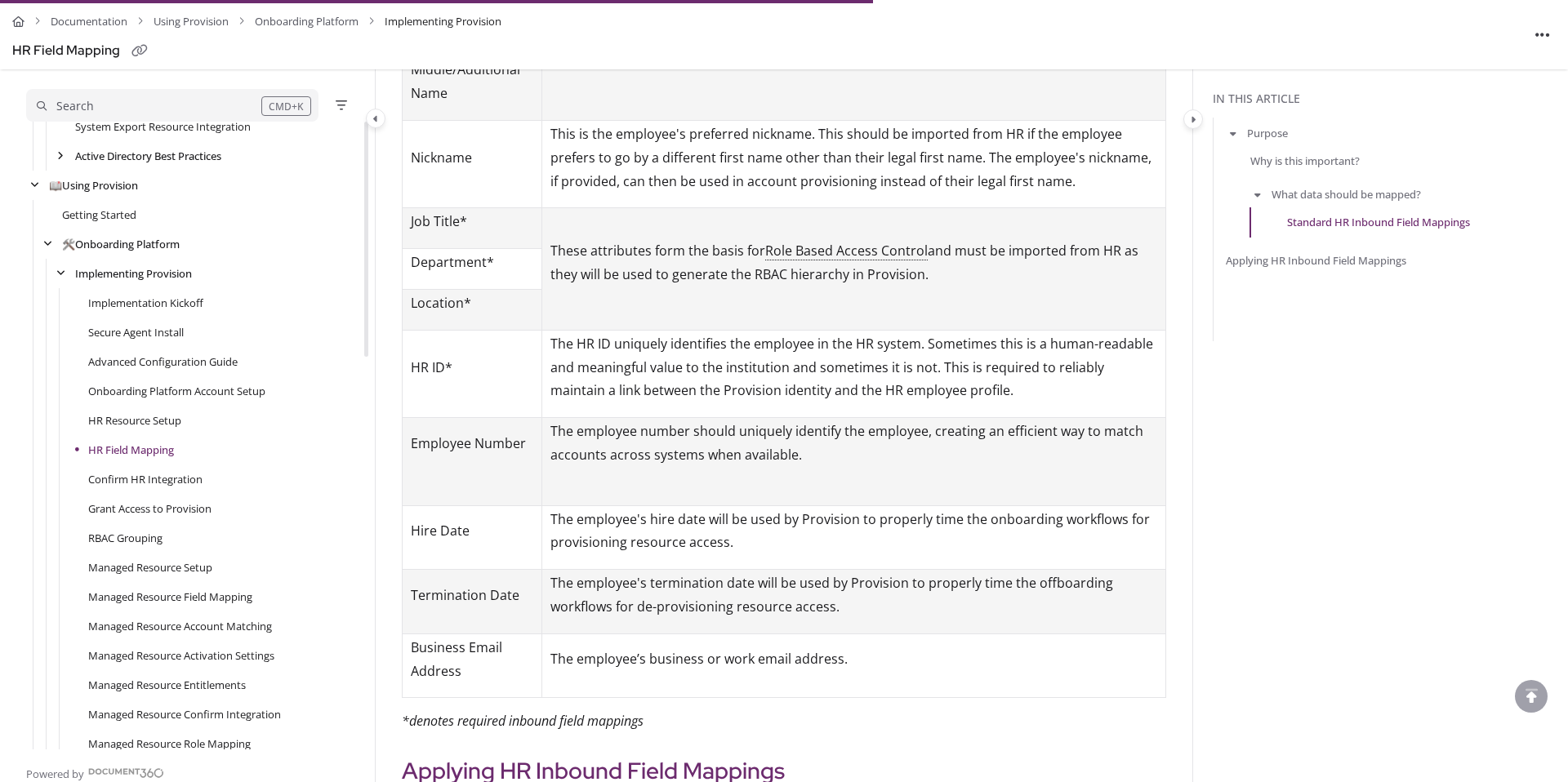 click on "RBAC Grouping" at bounding box center [194, 538] 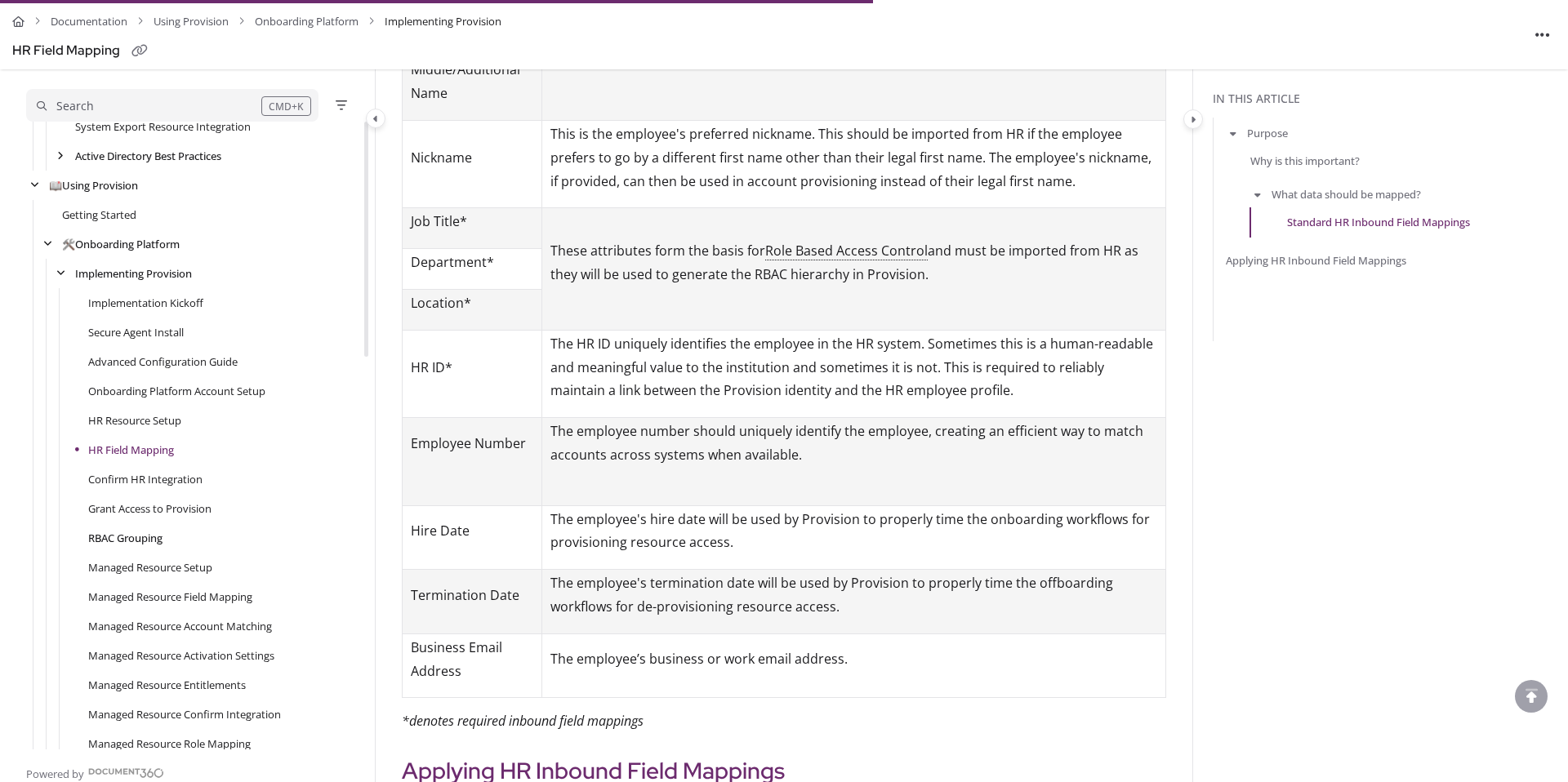 click on "RBAC Grouping" at bounding box center [125, 538] 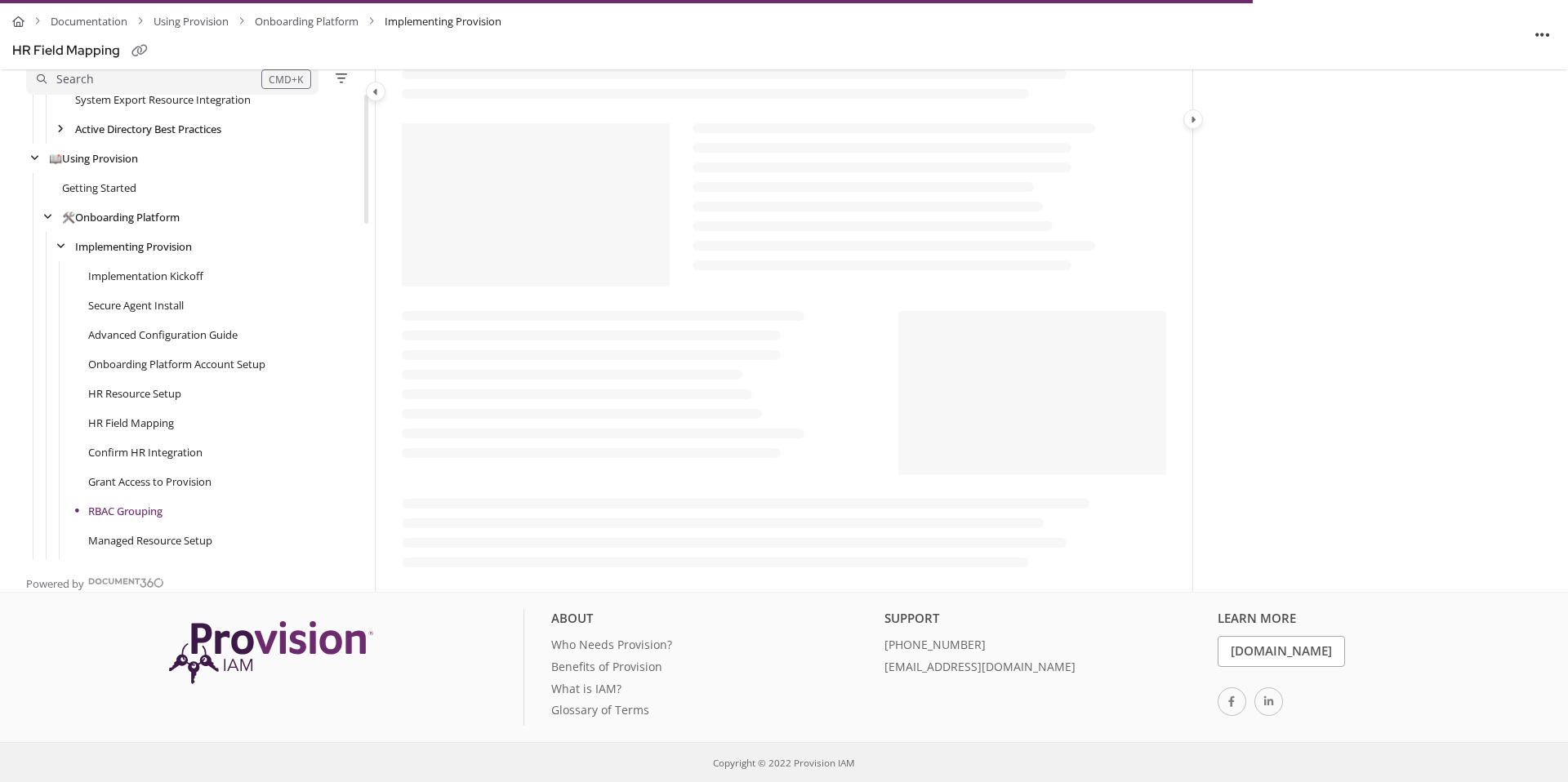 scroll, scrollTop: 0, scrollLeft: 0, axis: both 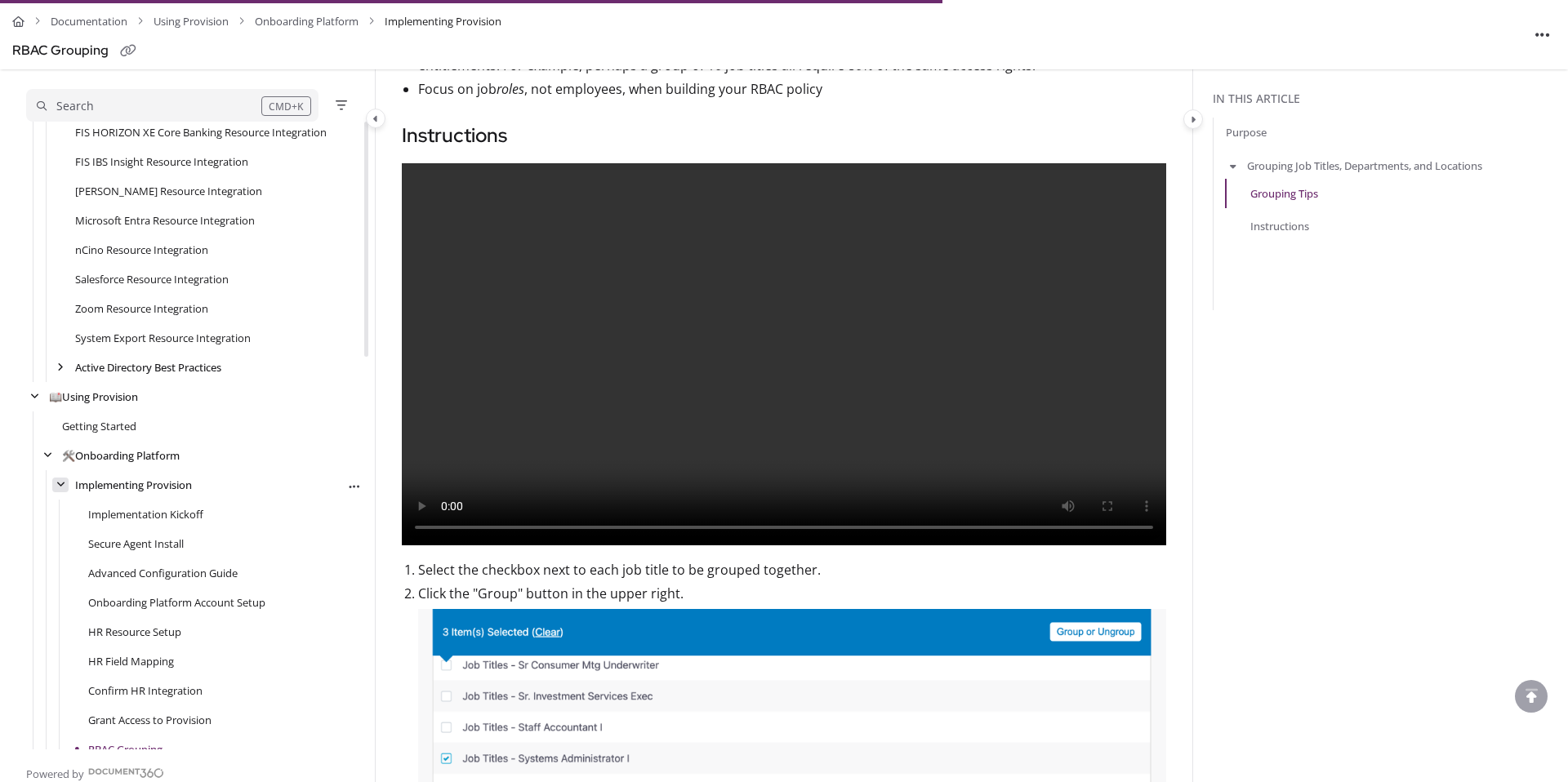 click at bounding box center (60, 485) 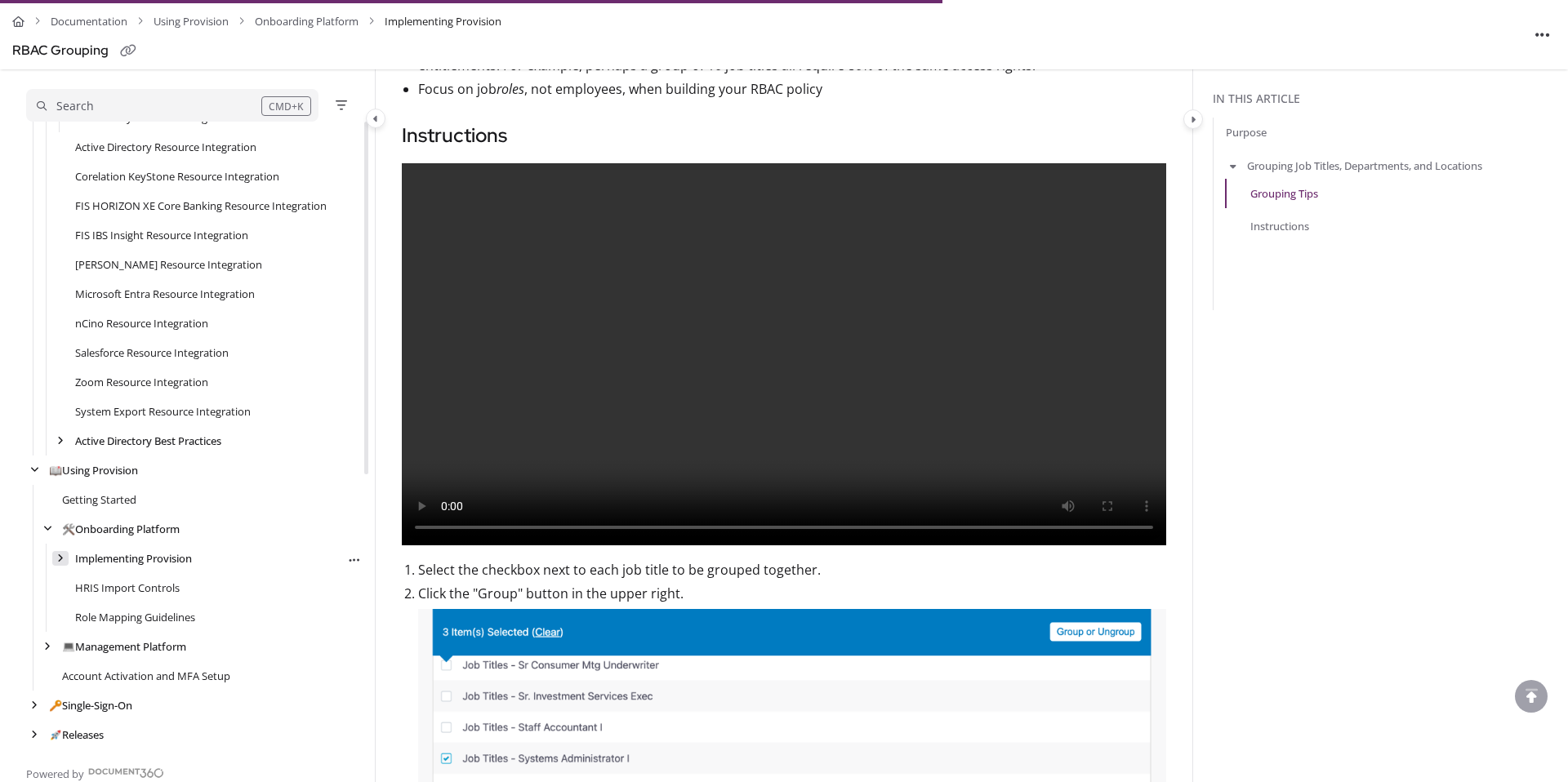 click at bounding box center (60, 558) 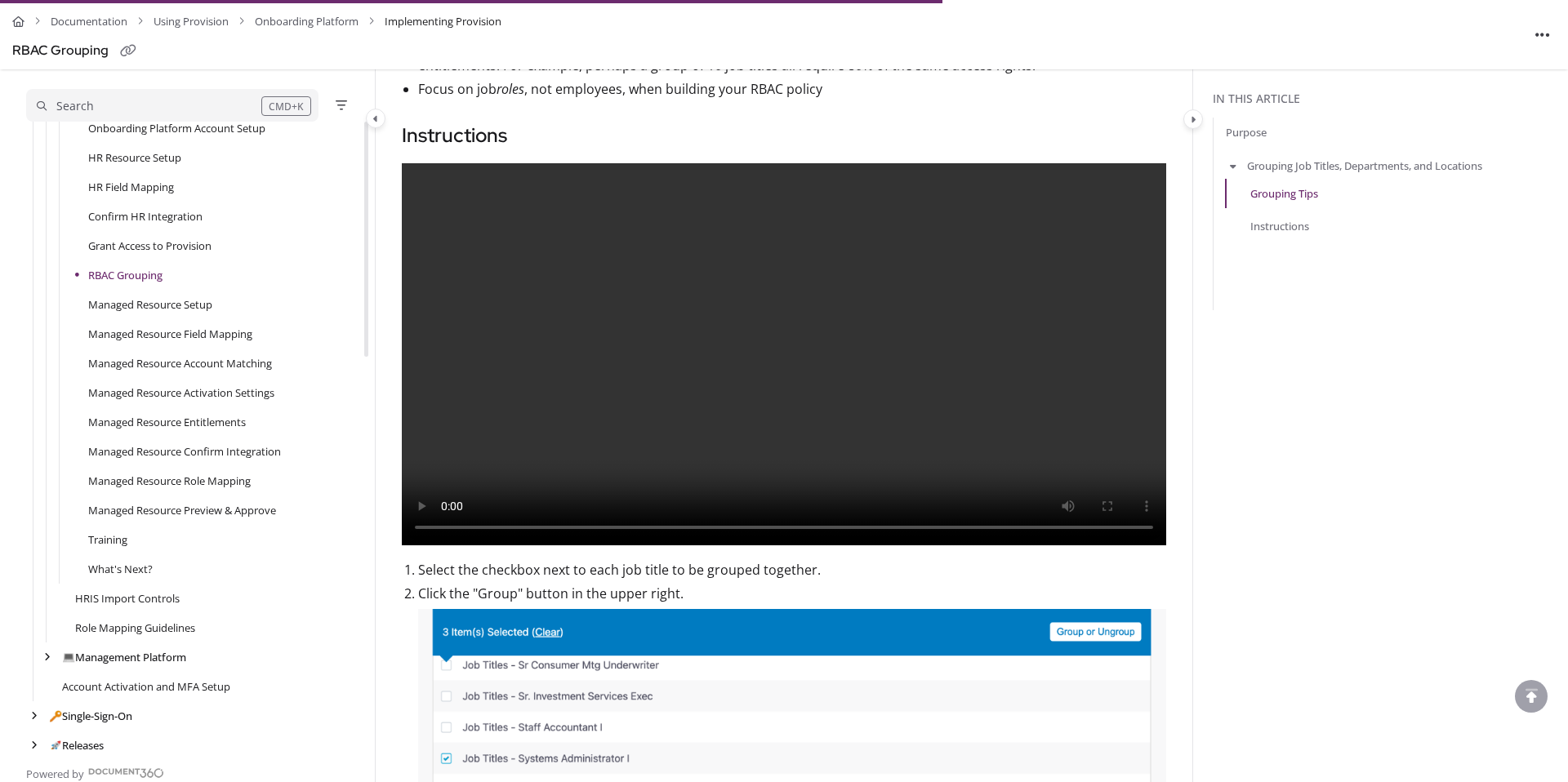 scroll, scrollTop: 1047, scrollLeft: 0, axis: vertical 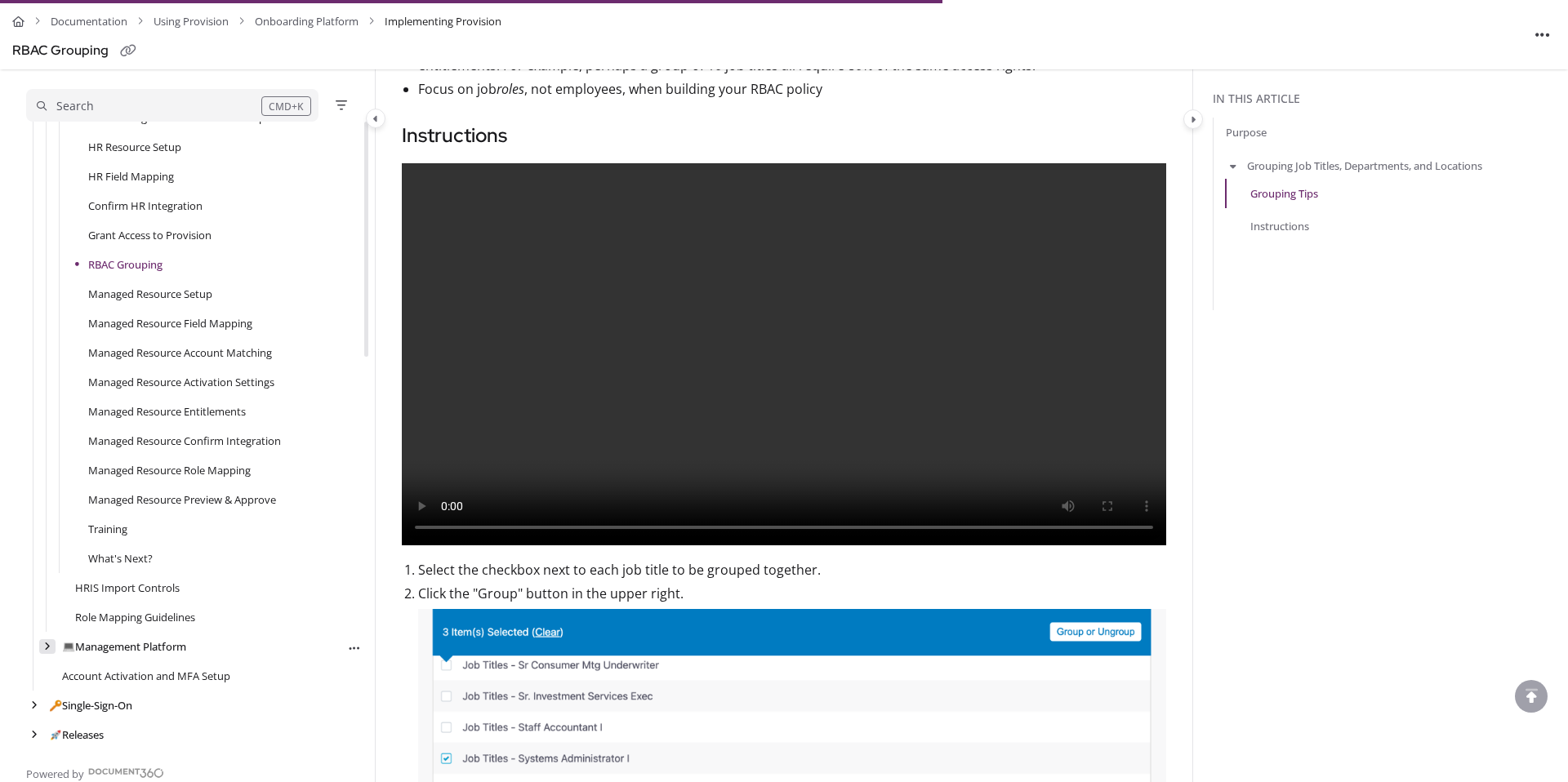click at bounding box center (47, 646) 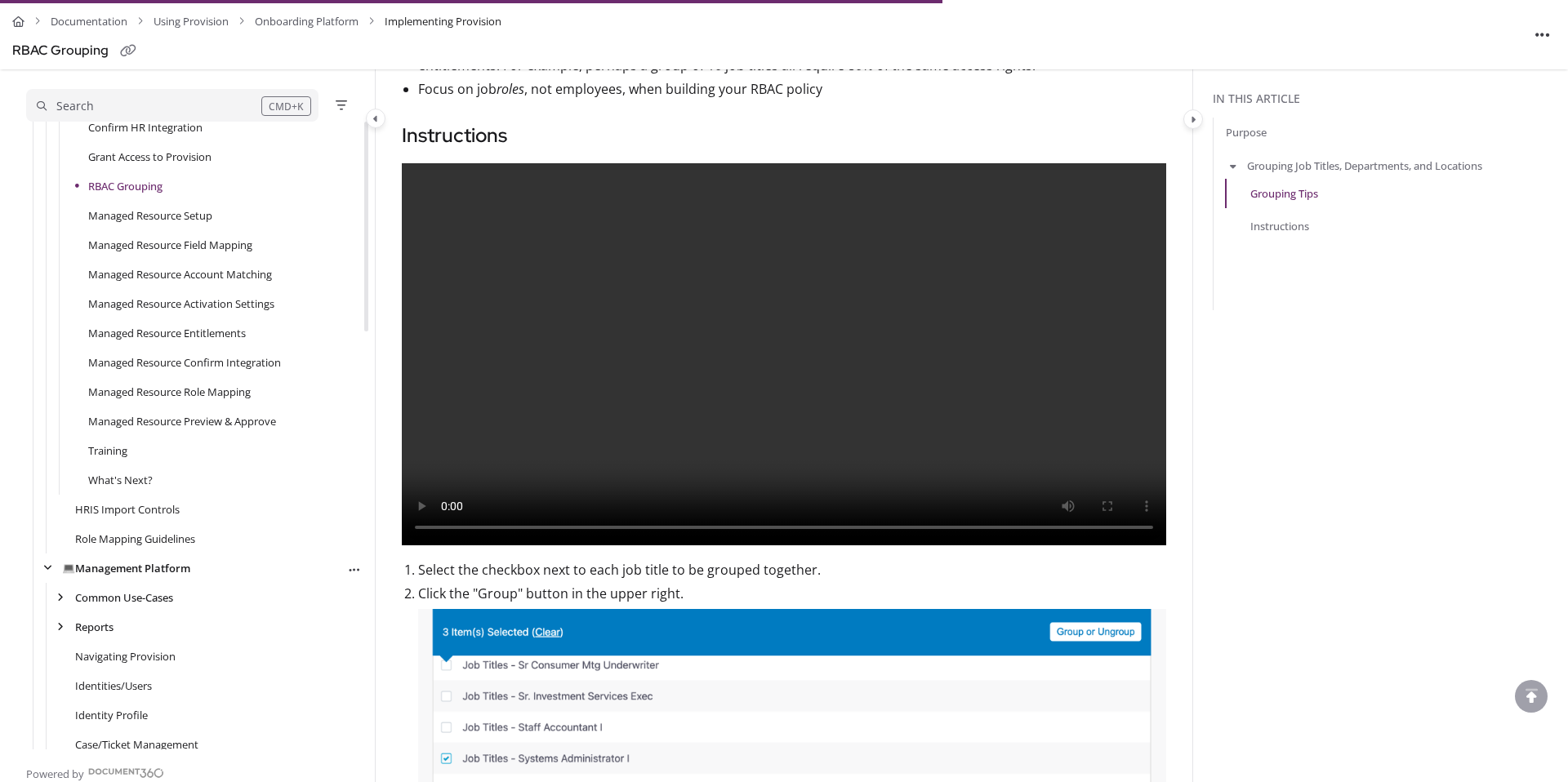 scroll, scrollTop: 1253, scrollLeft: 0, axis: vertical 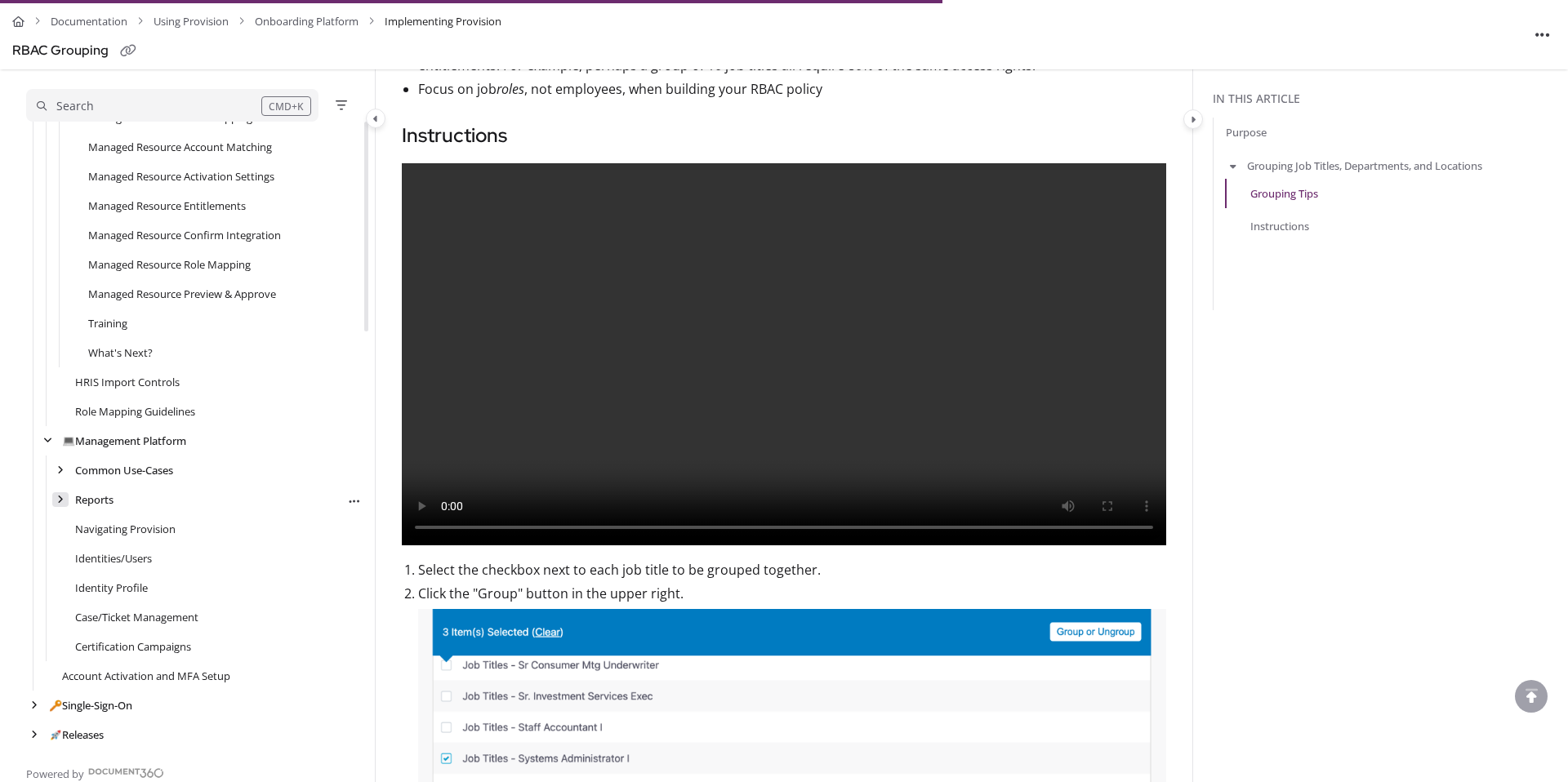 click at bounding box center [60, 500] 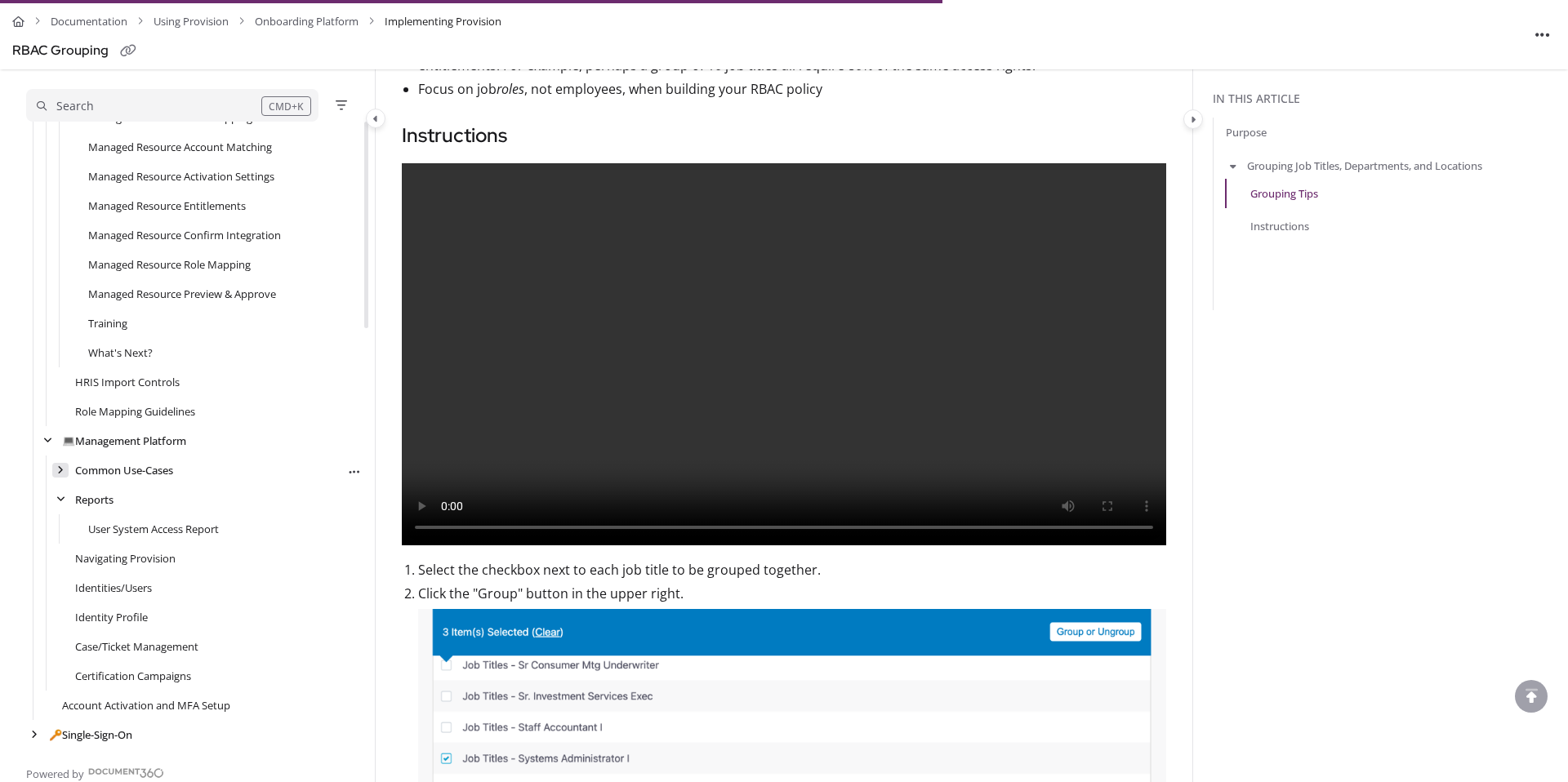 click at bounding box center [60, 470] 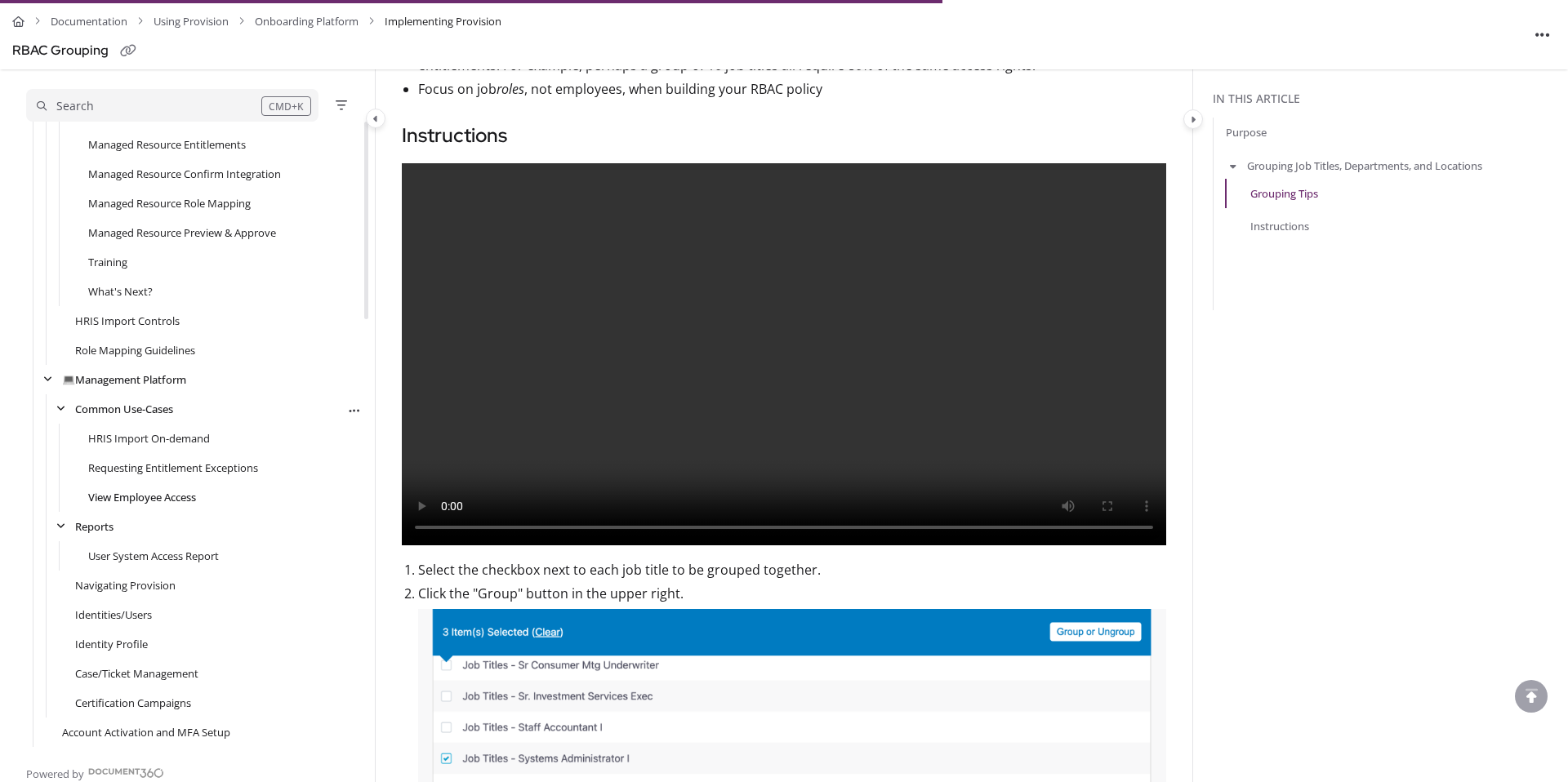 scroll, scrollTop: 1362, scrollLeft: 0, axis: vertical 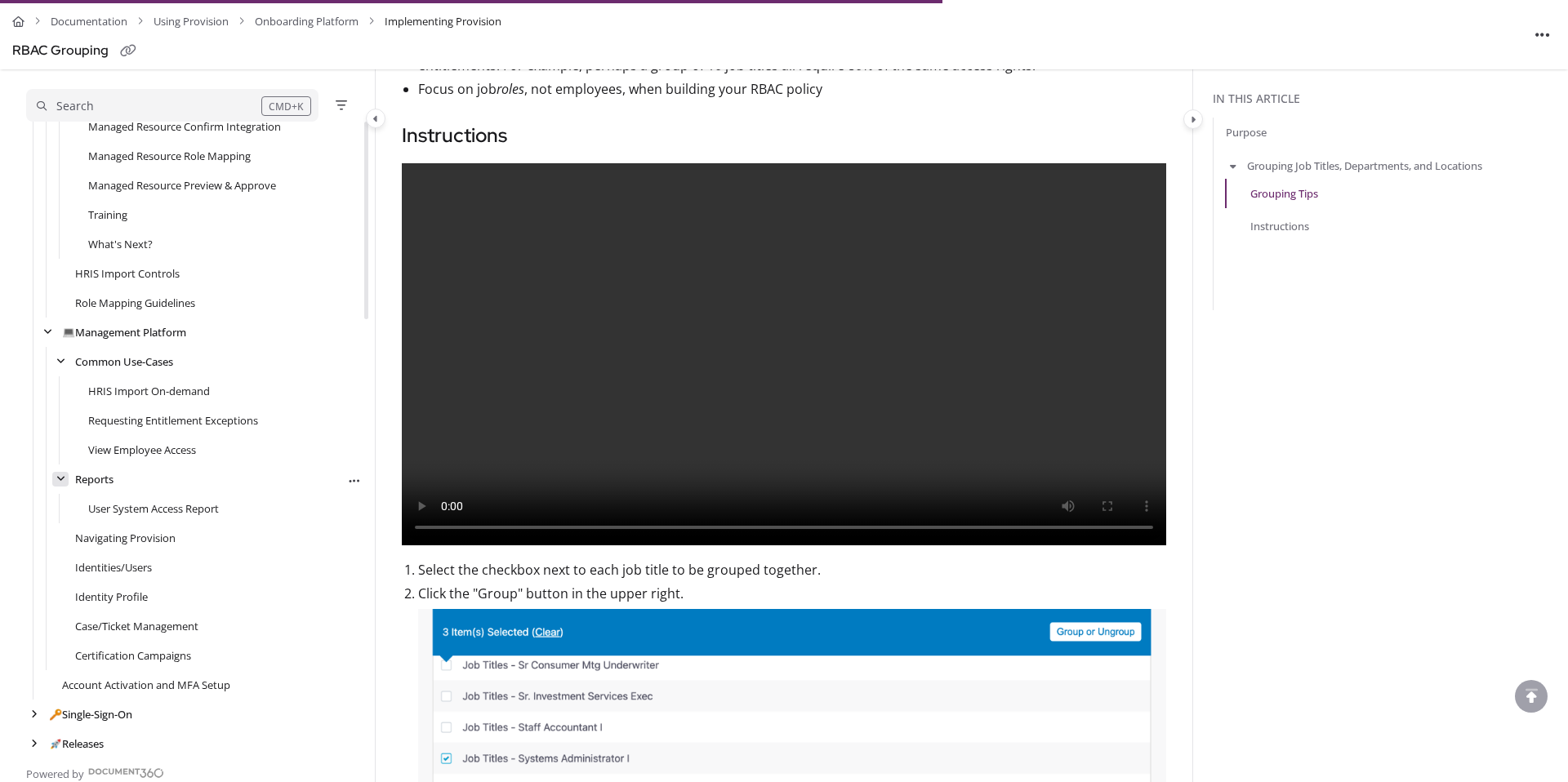 click at bounding box center [60, 479] 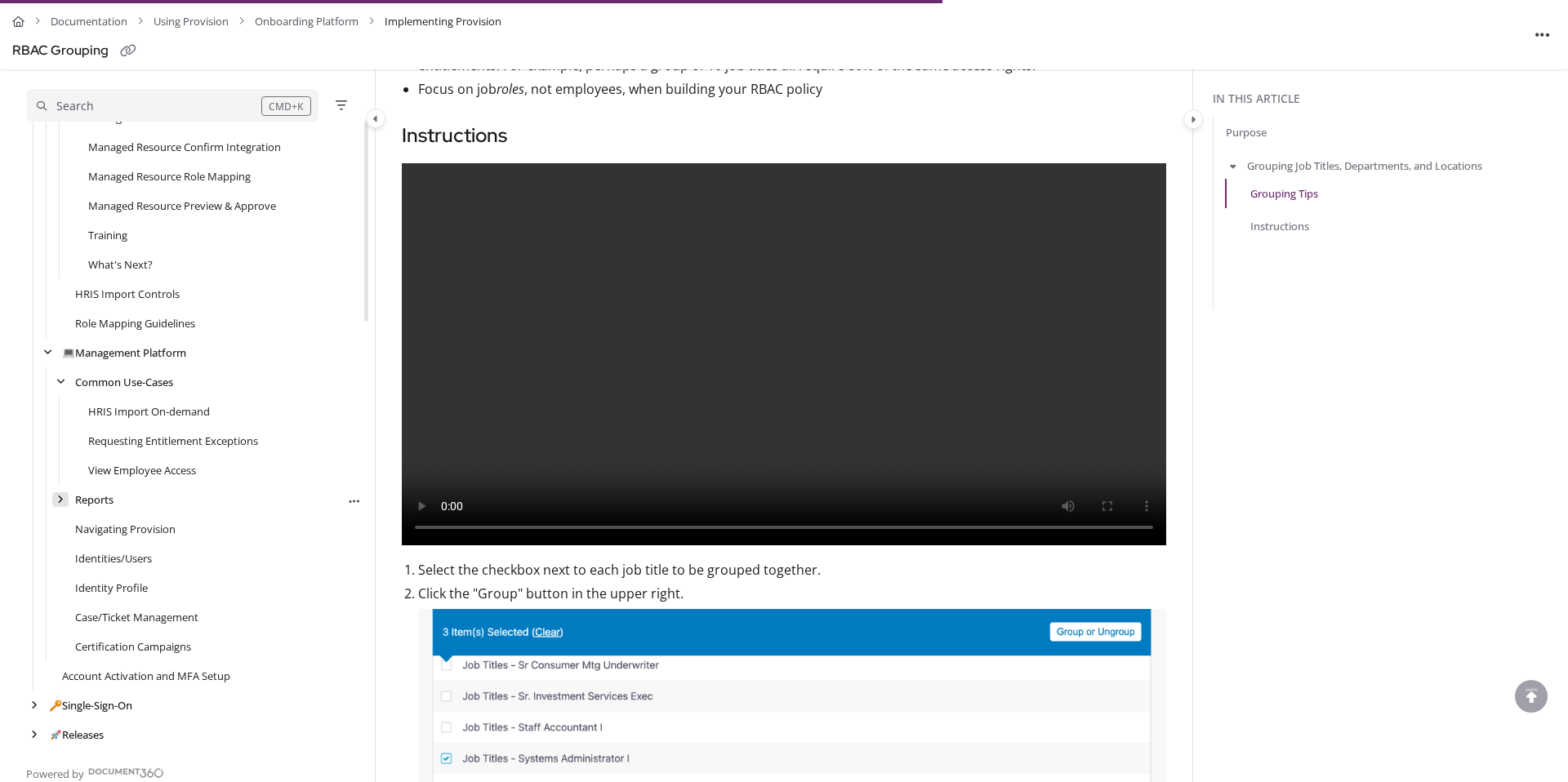 click at bounding box center (60, 500) 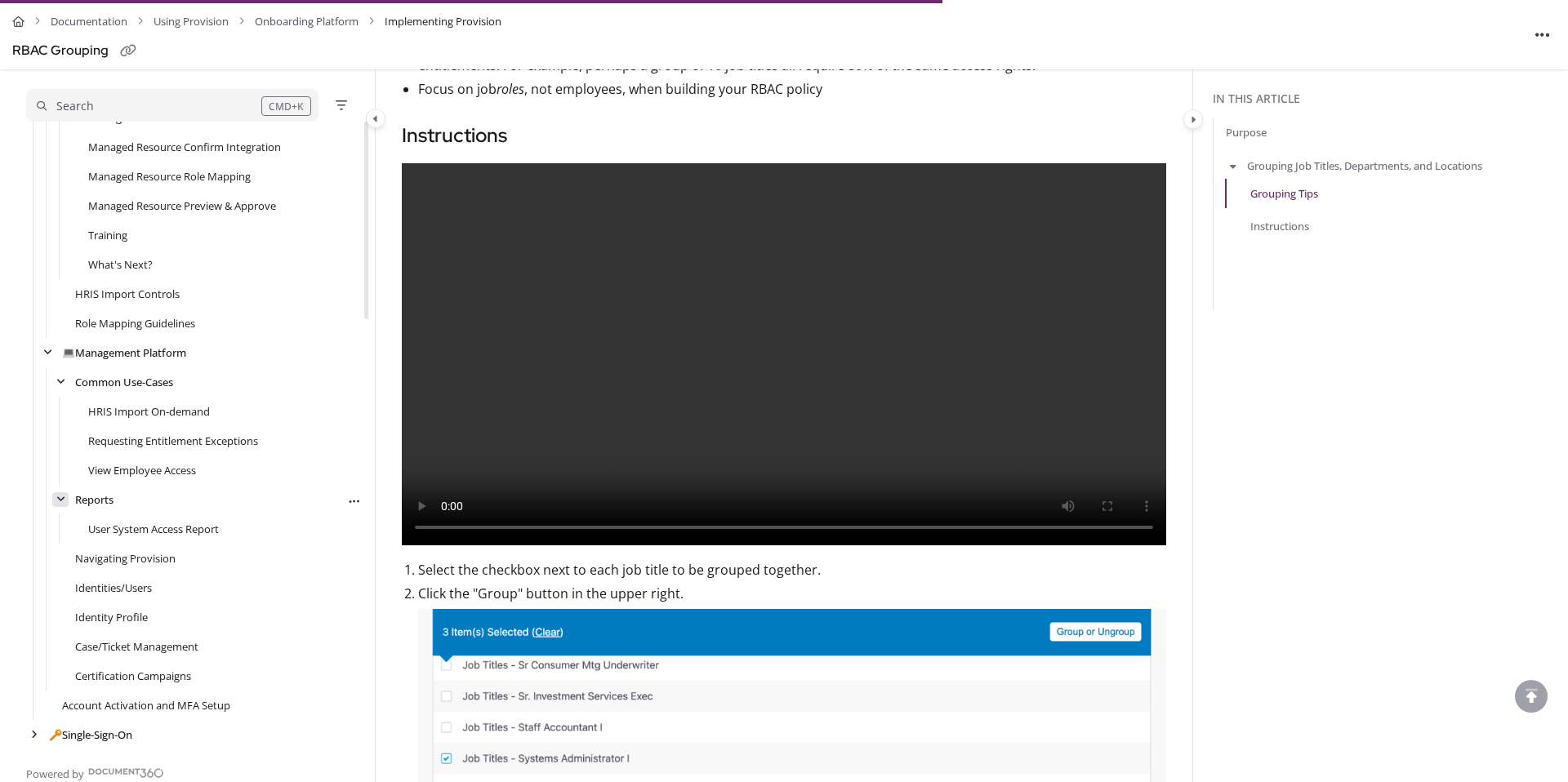 scroll, scrollTop: 1362, scrollLeft: 0, axis: vertical 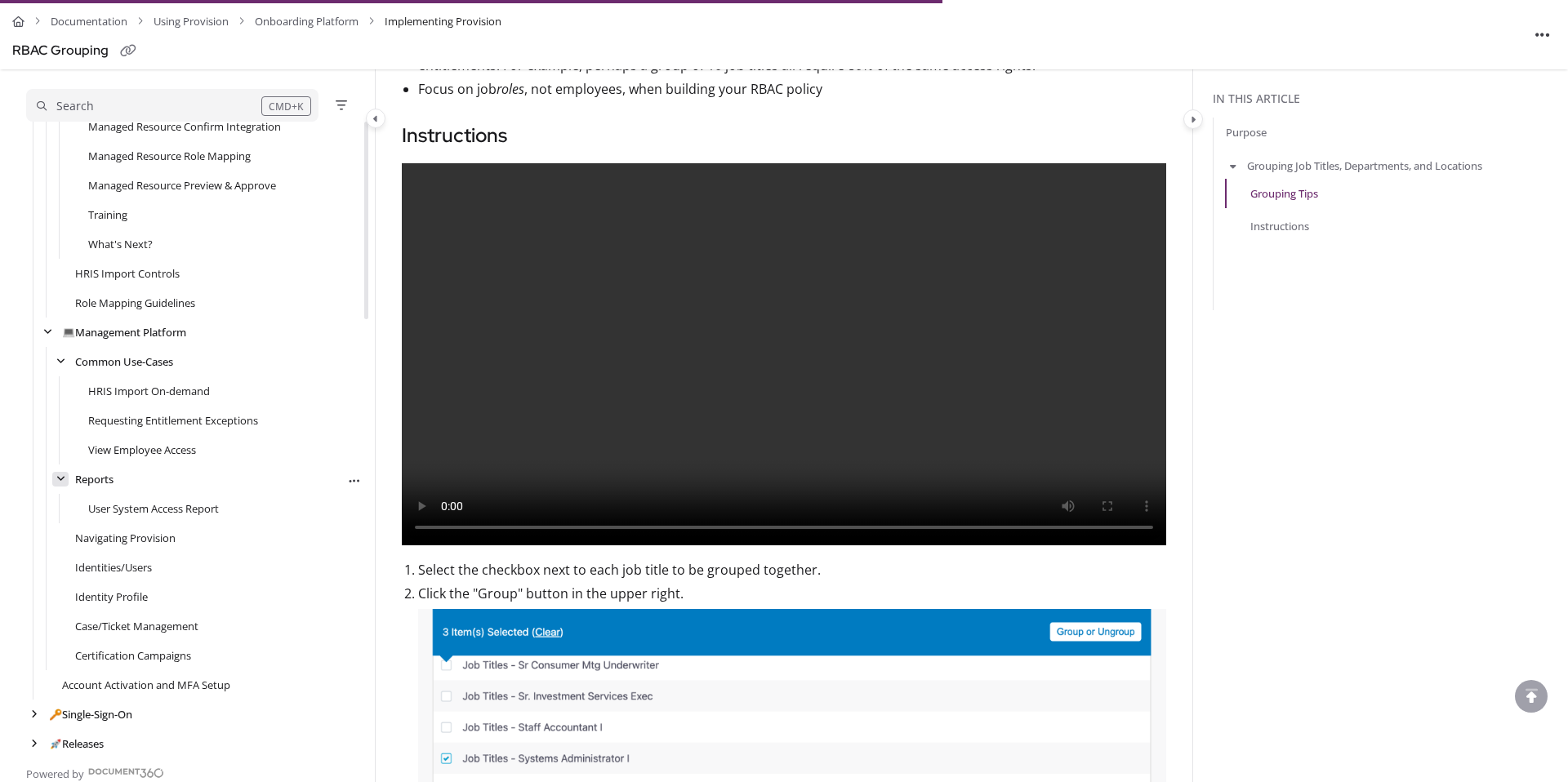 click at bounding box center [60, 479] 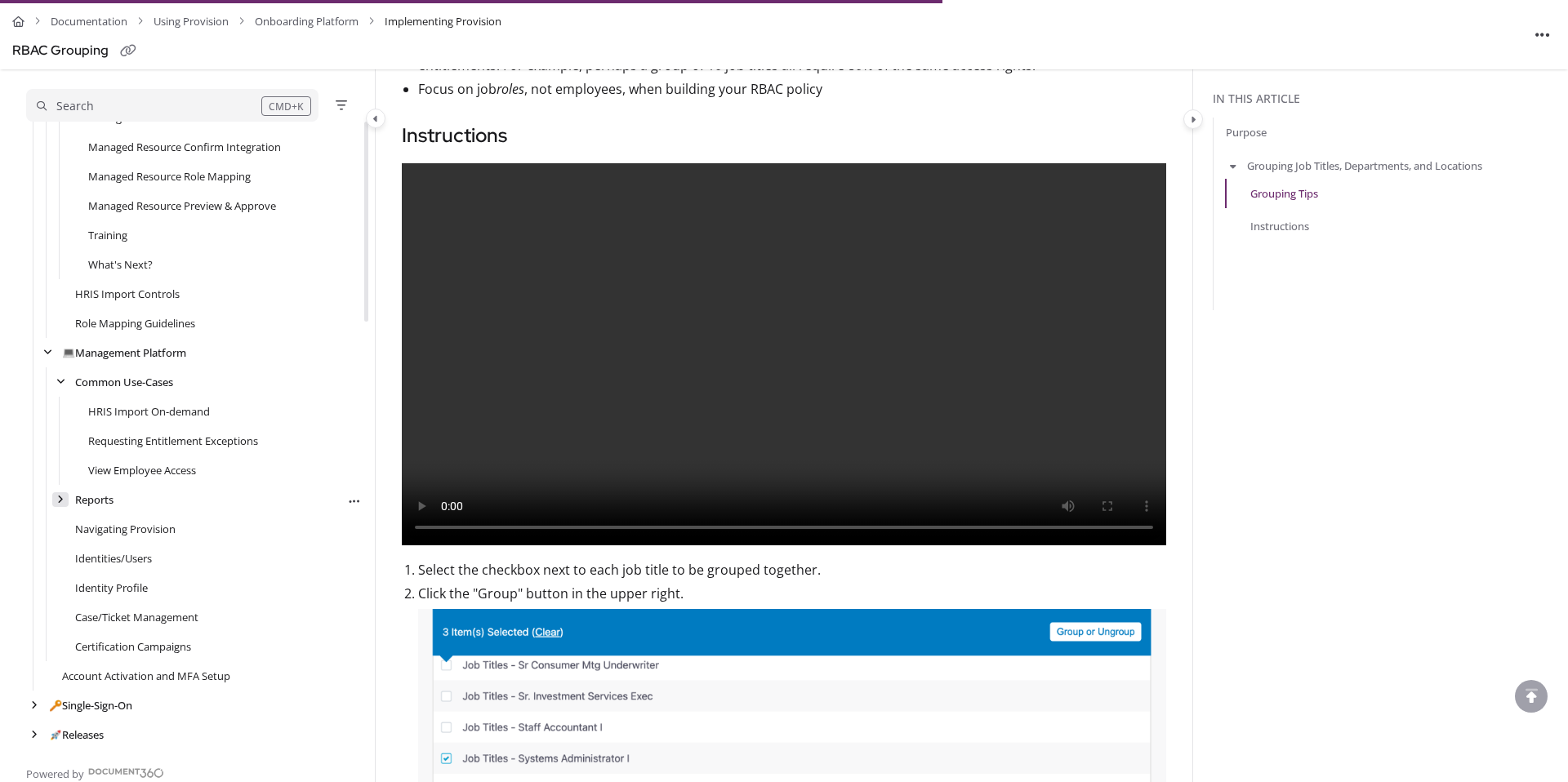 click at bounding box center (60, 500) 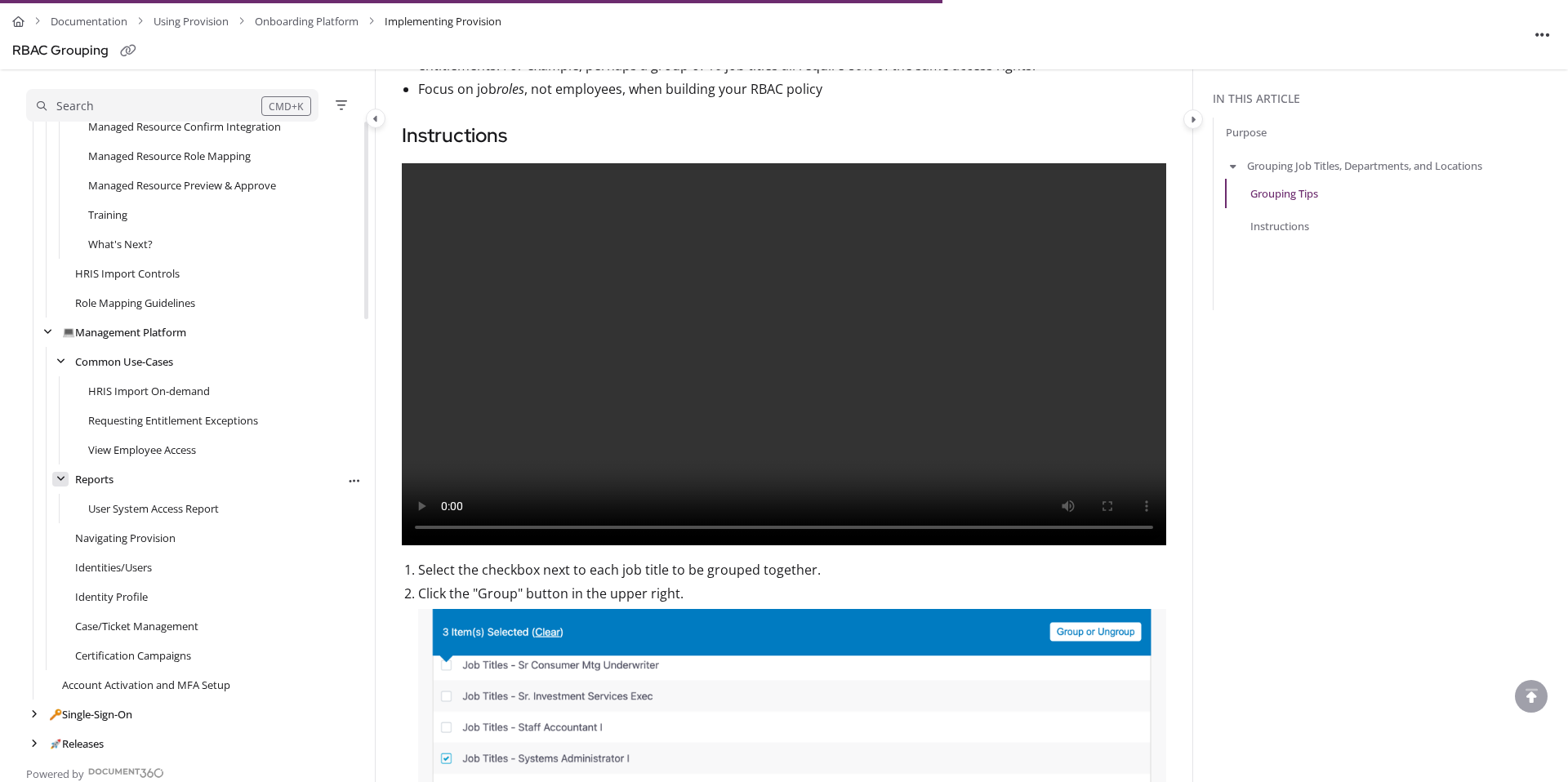 click at bounding box center [60, 479] 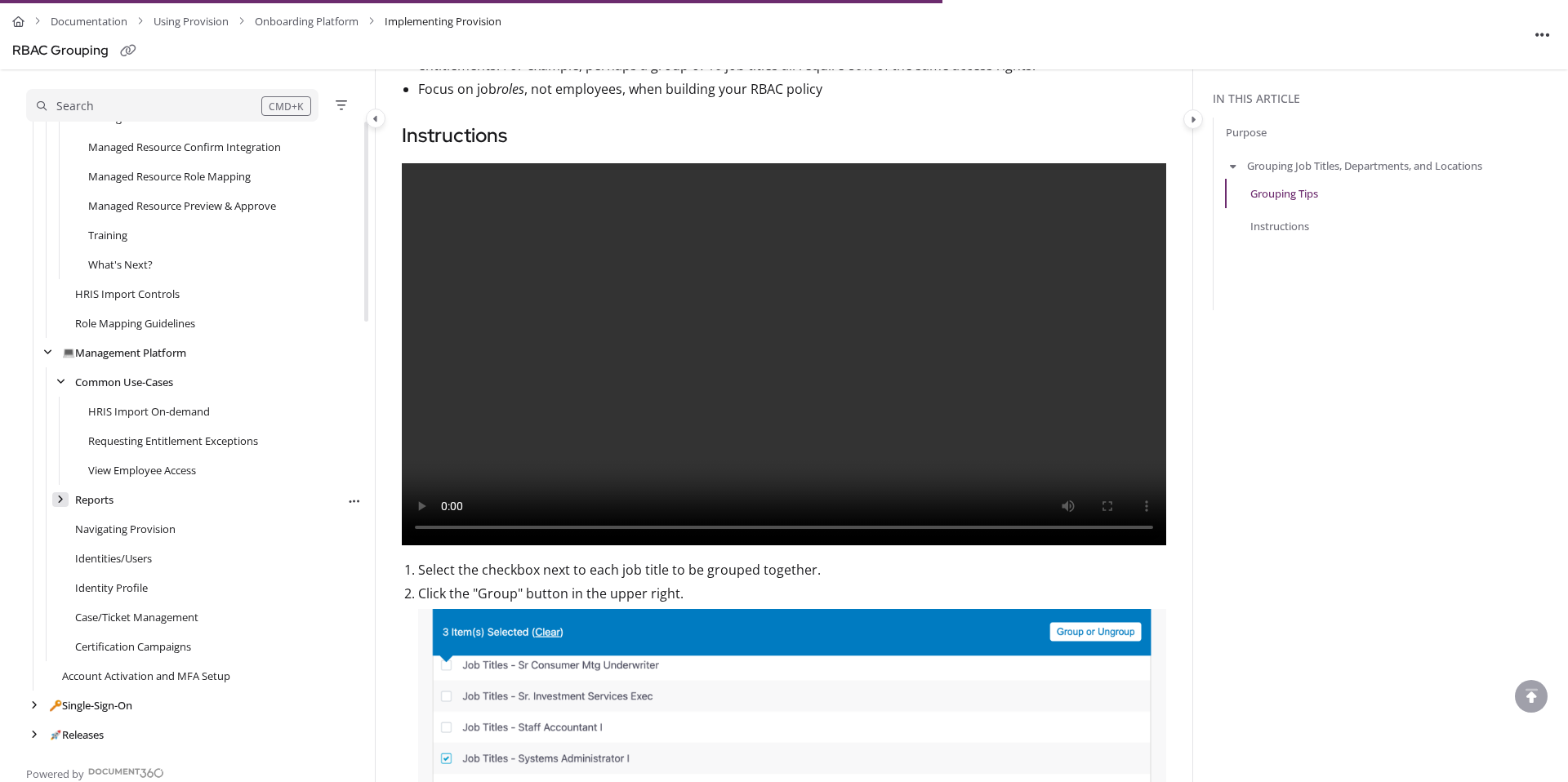click at bounding box center (60, 500) 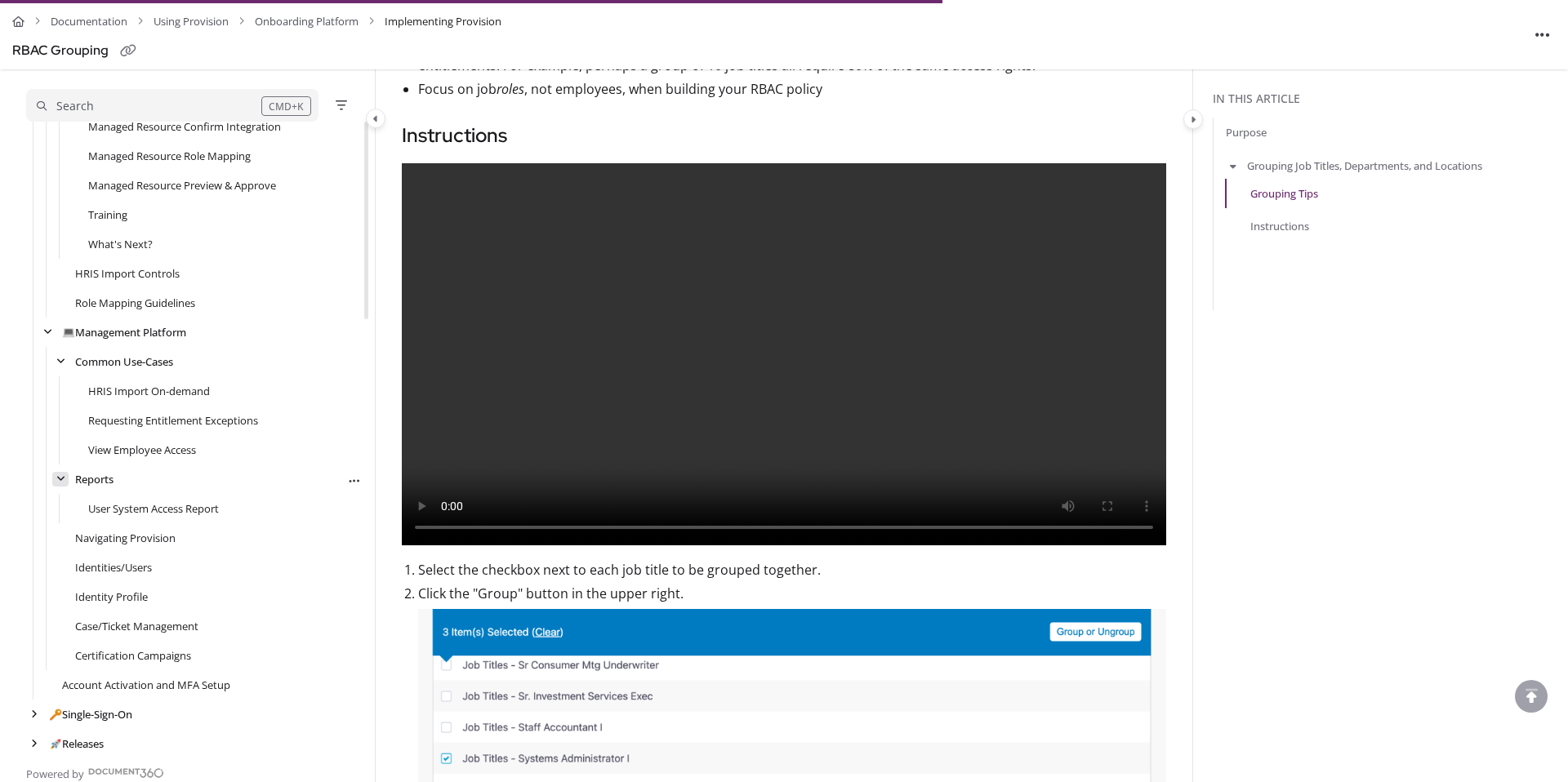 click at bounding box center [60, 479] 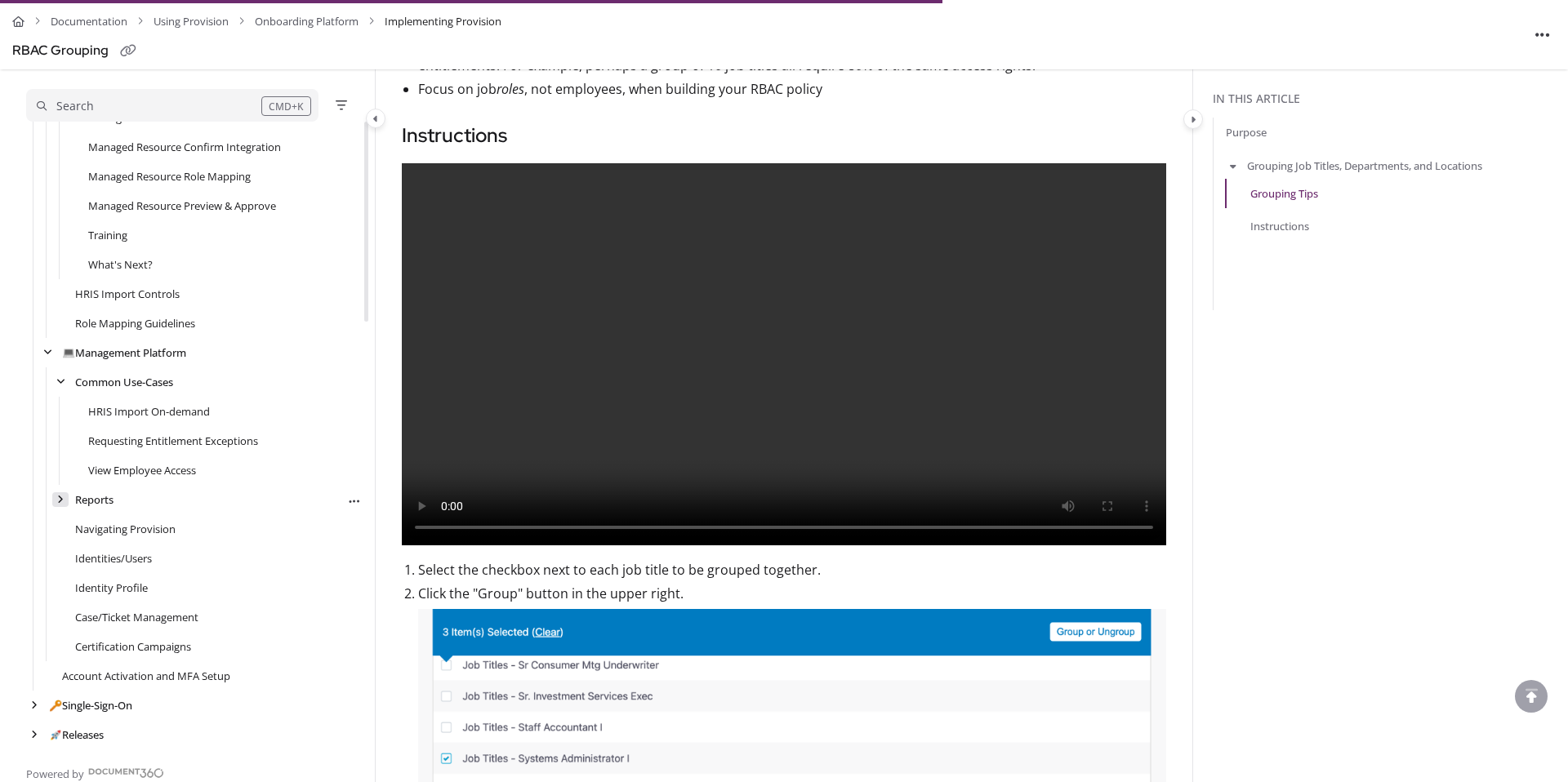 click at bounding box center [60, 500] 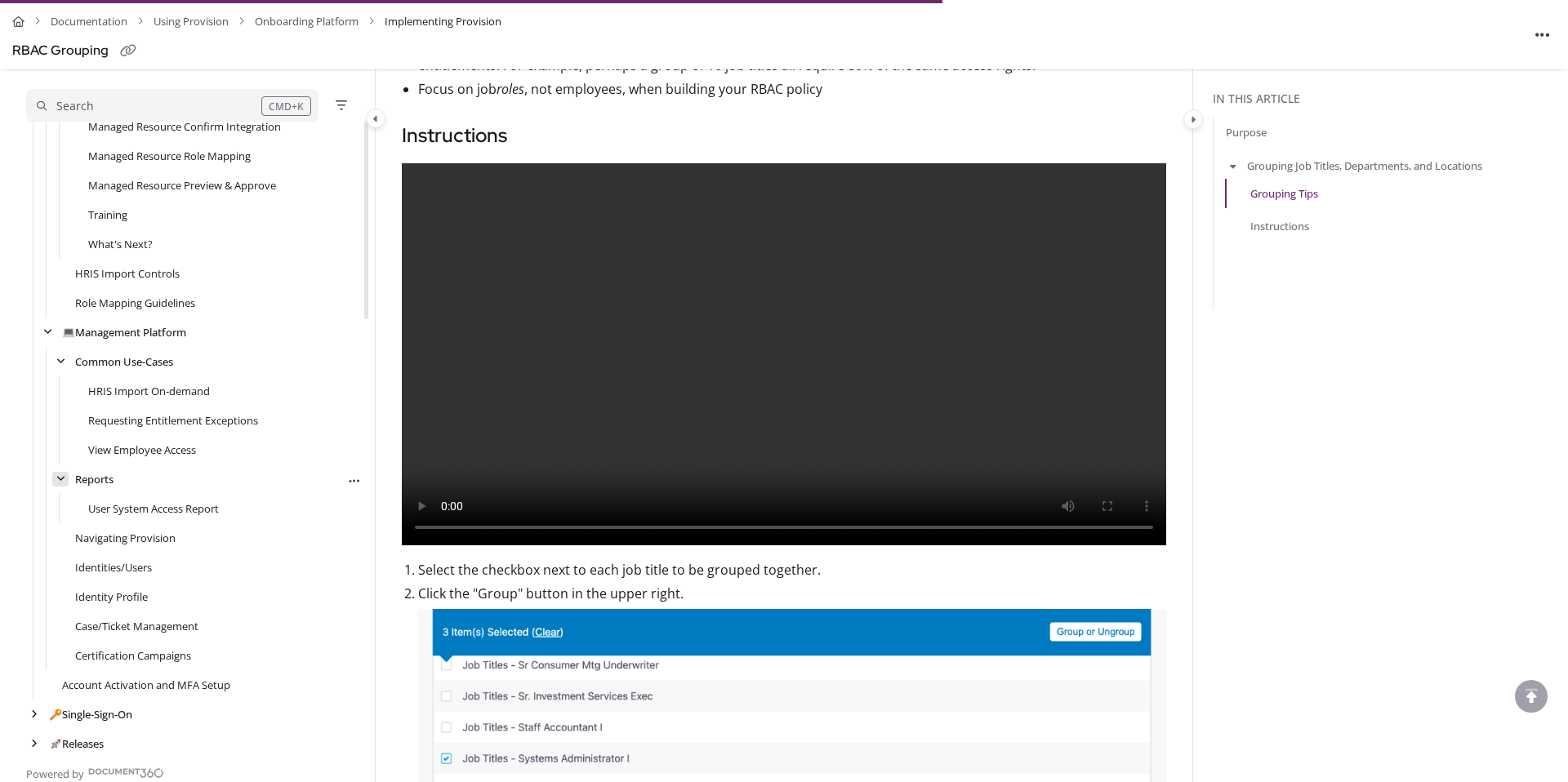 click at bounding box center (60, 479) 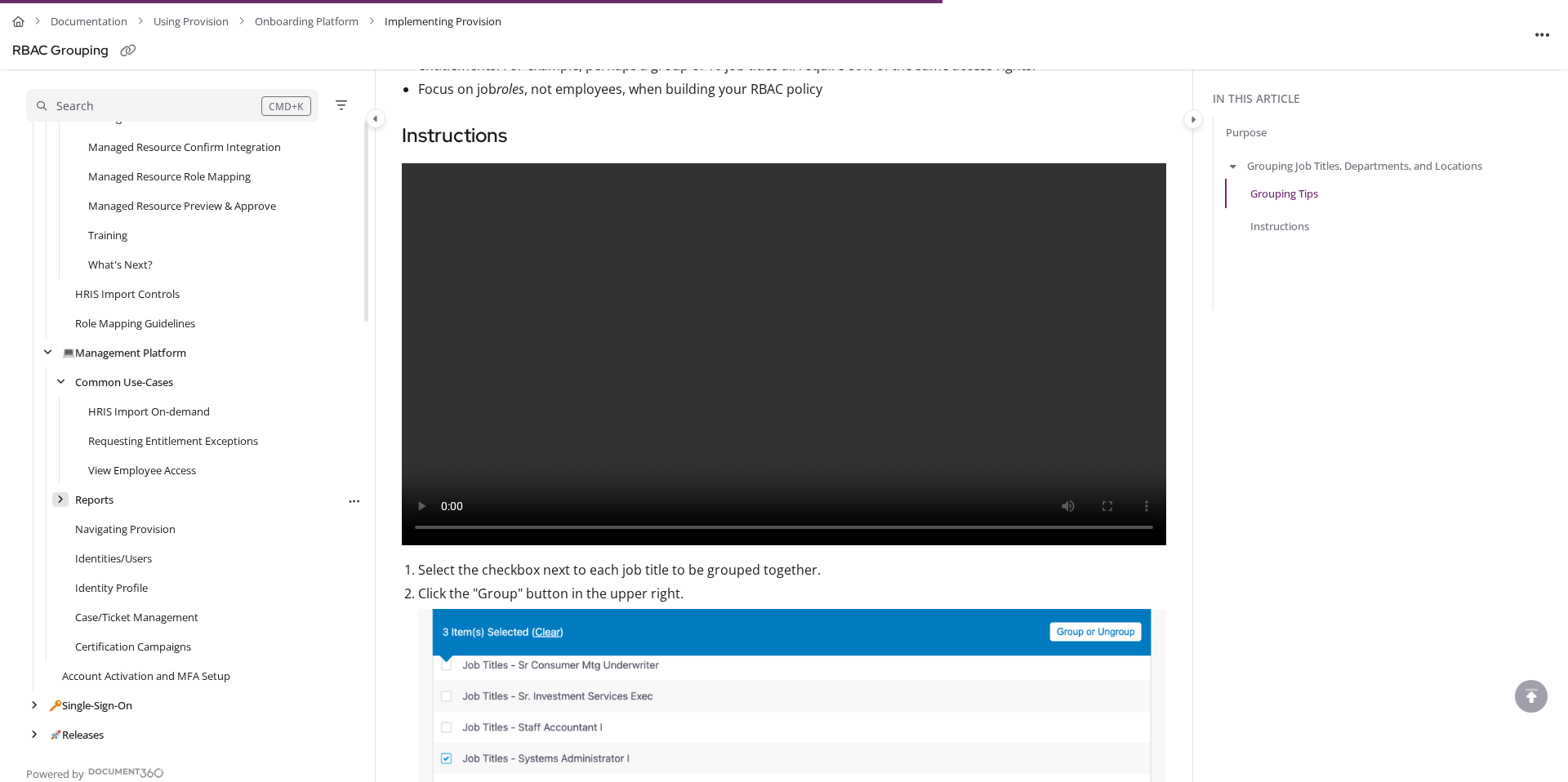 click at bounding box center (60, 500) 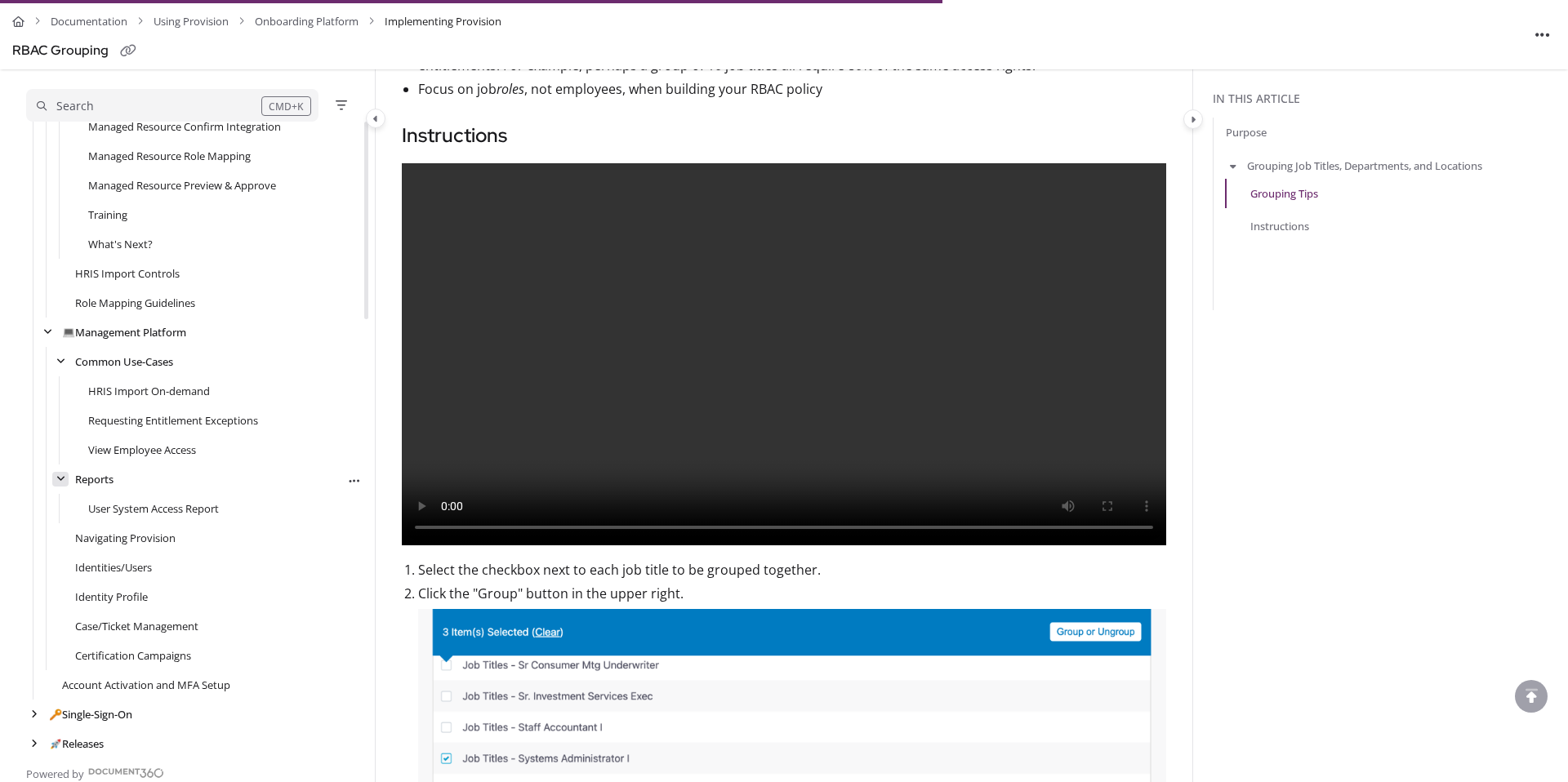 click at bounding box center (60, 479) 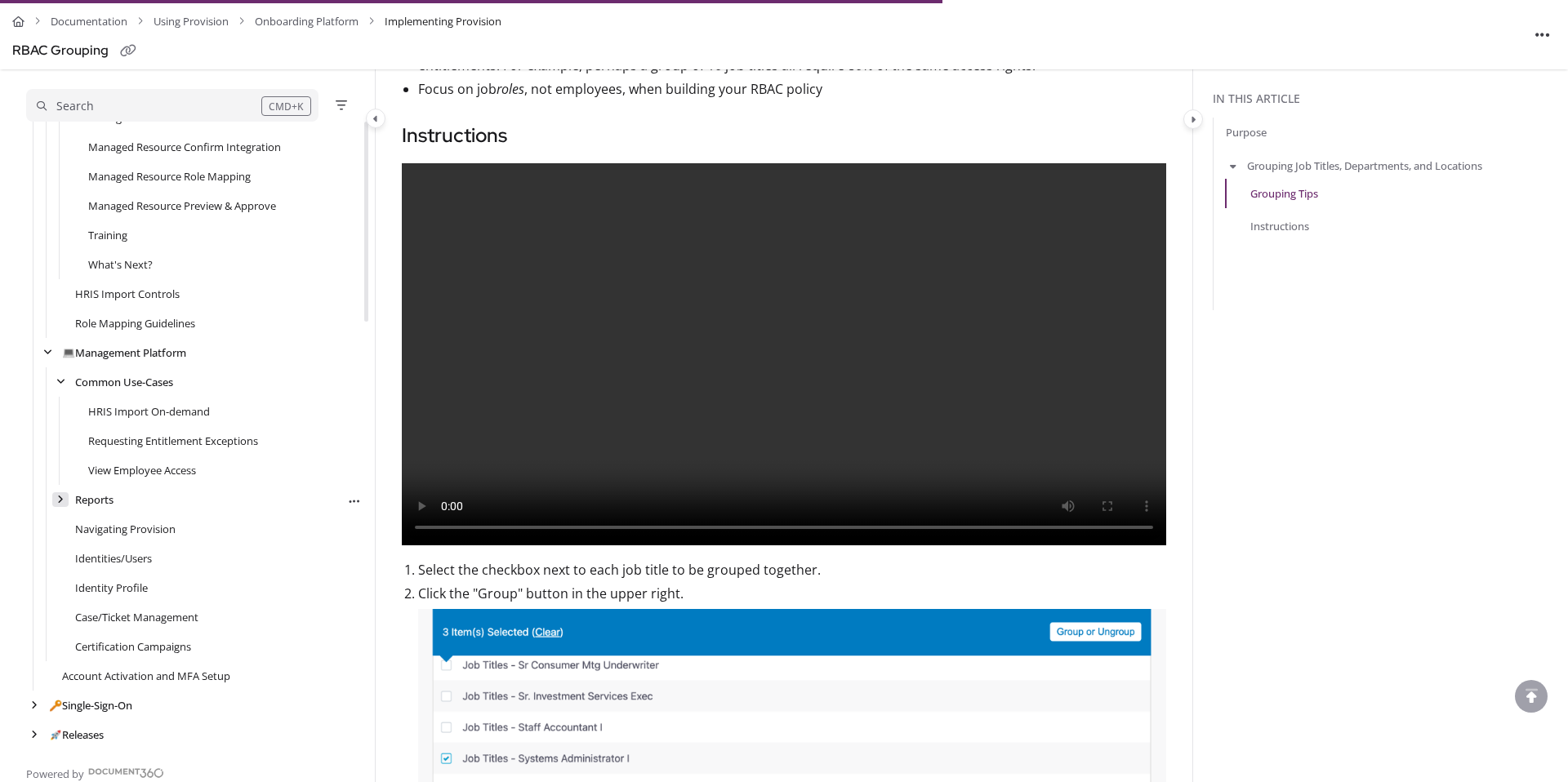 click at bounding box center (60, 500) 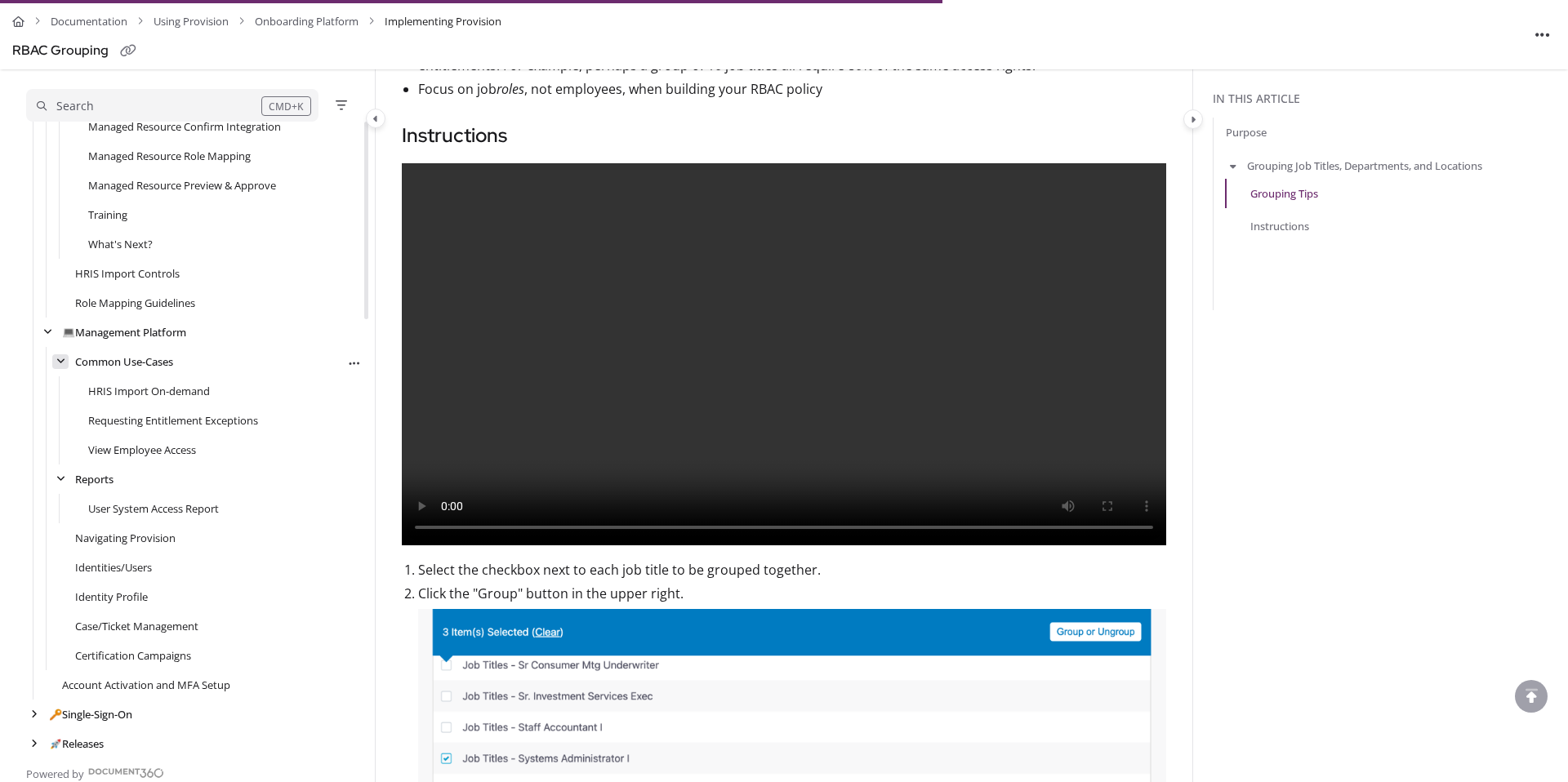 click at bounding box center [60, 362] 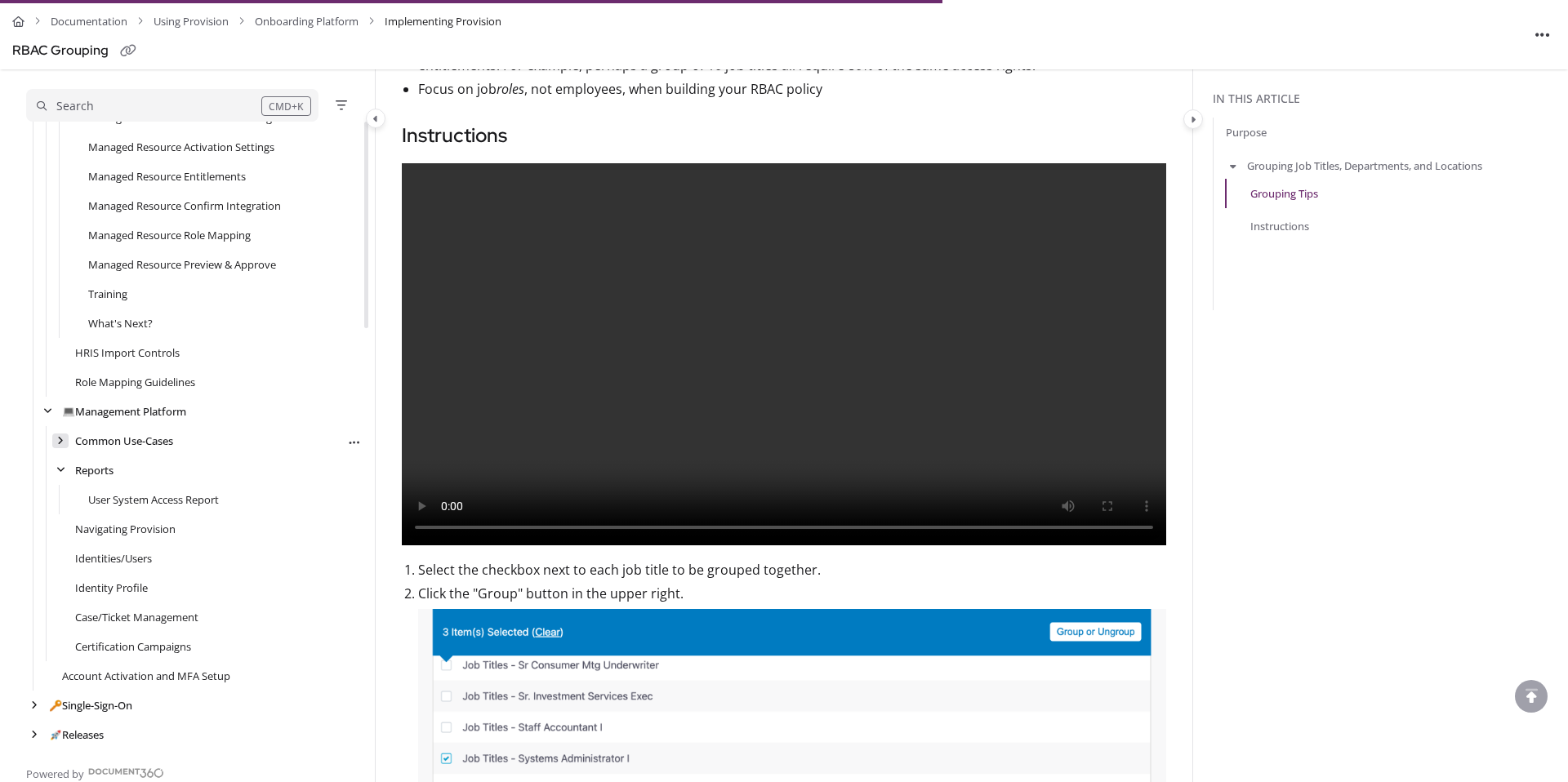 scroll, scrollTop: 1282, scrollLeft: 0, axis: vertical 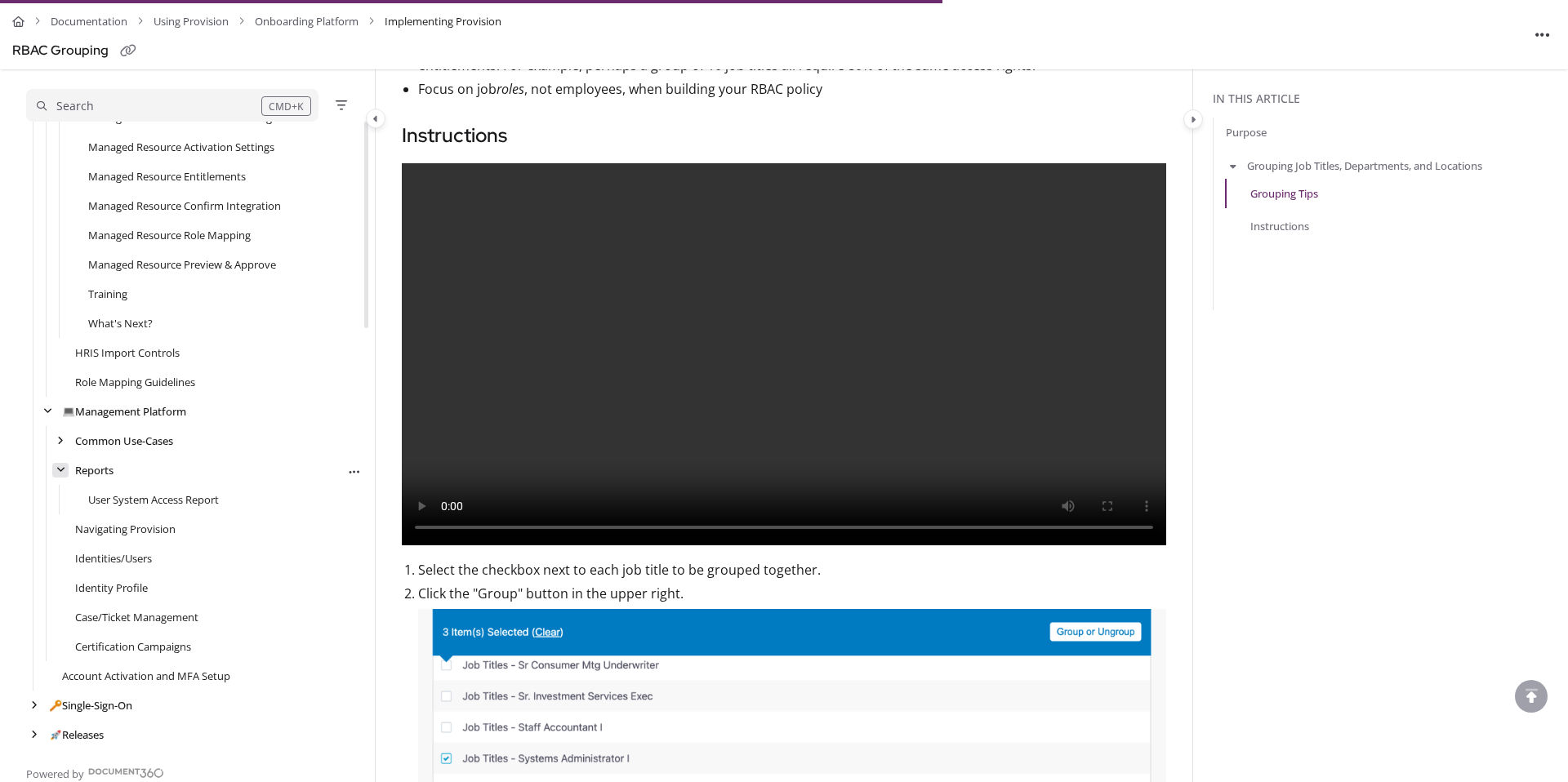 click at bounding box center (60, 470) 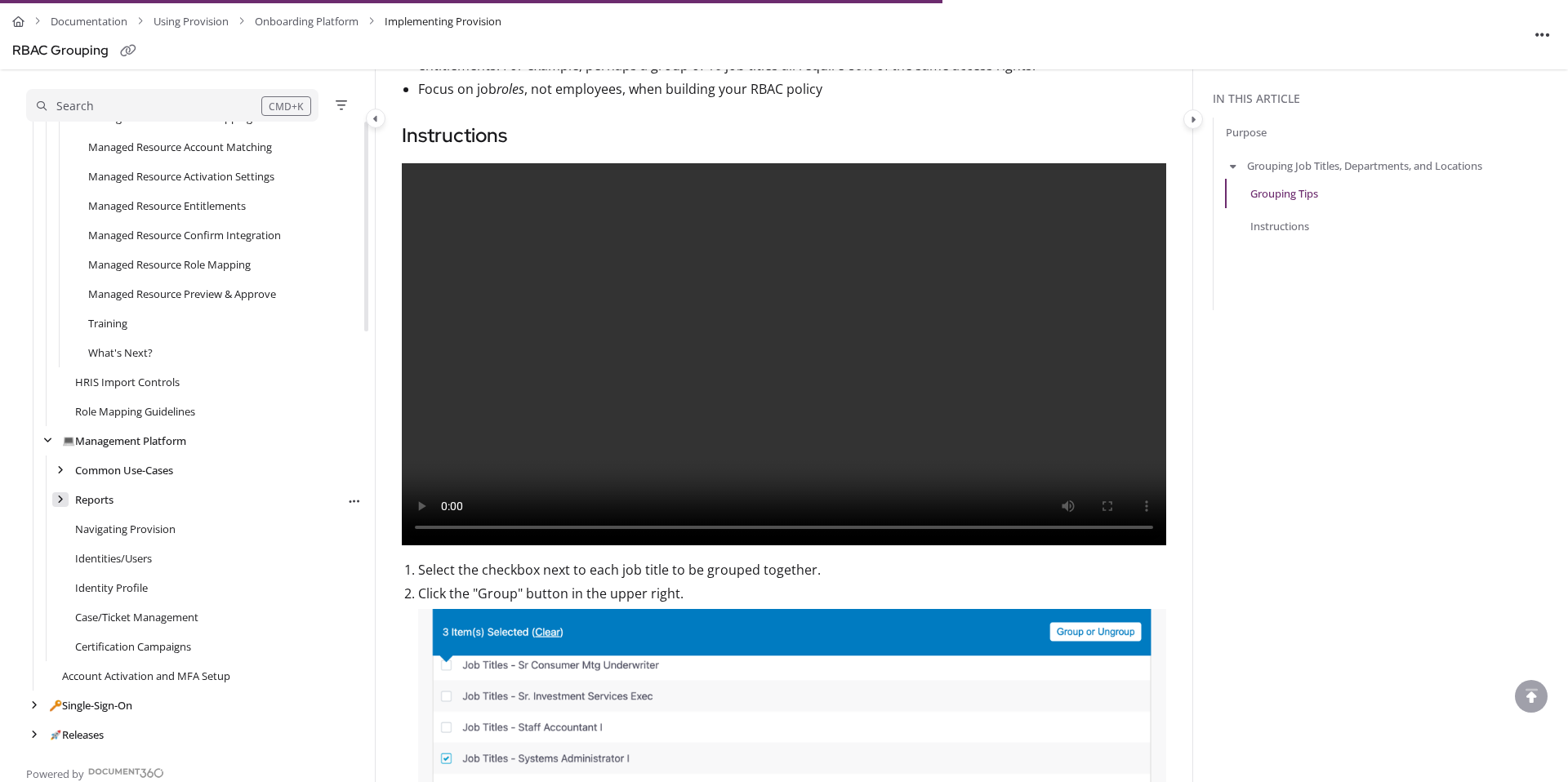 click at bounding box center [60, 500] 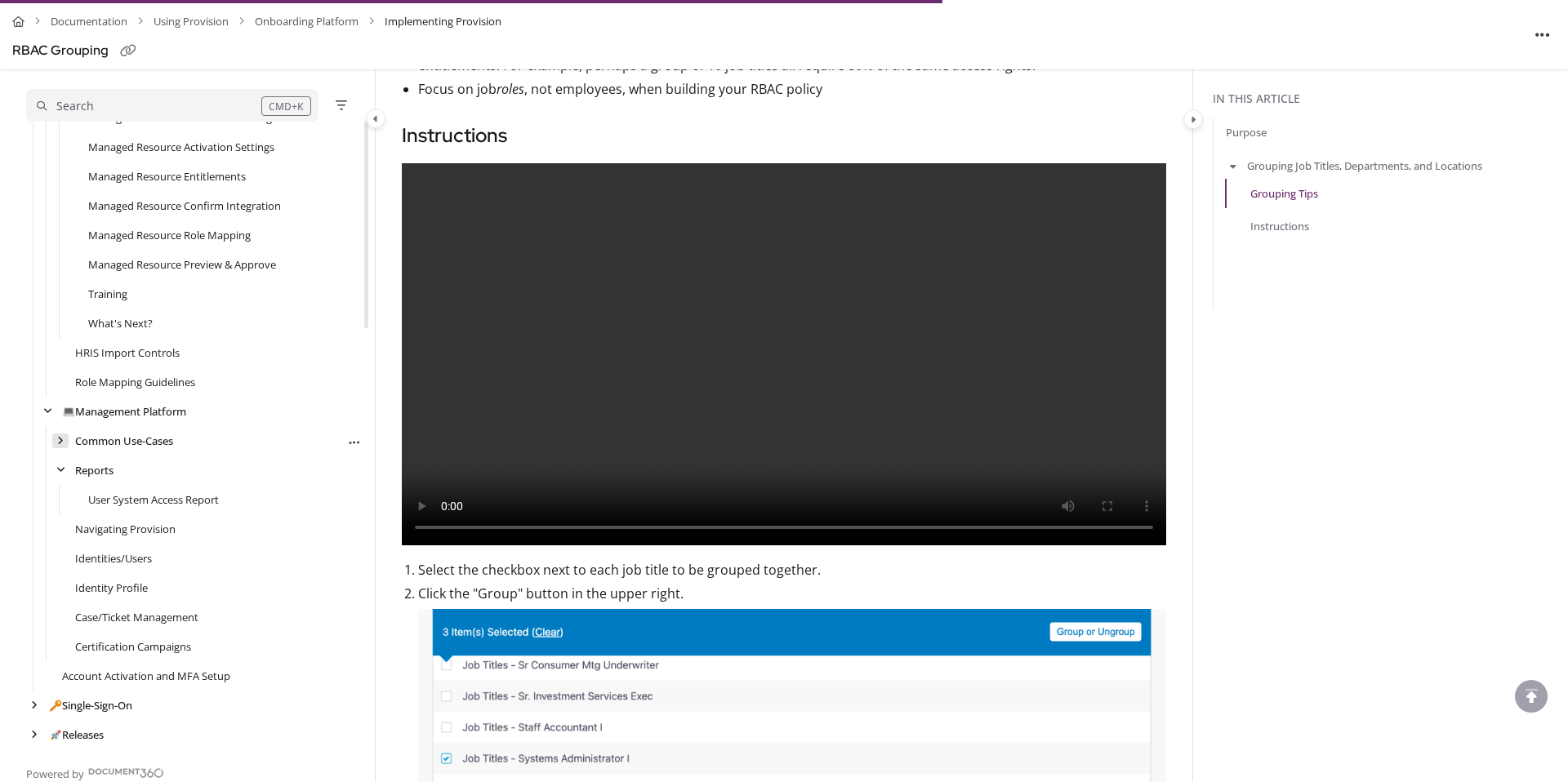 click at bounding box center (60, 441) 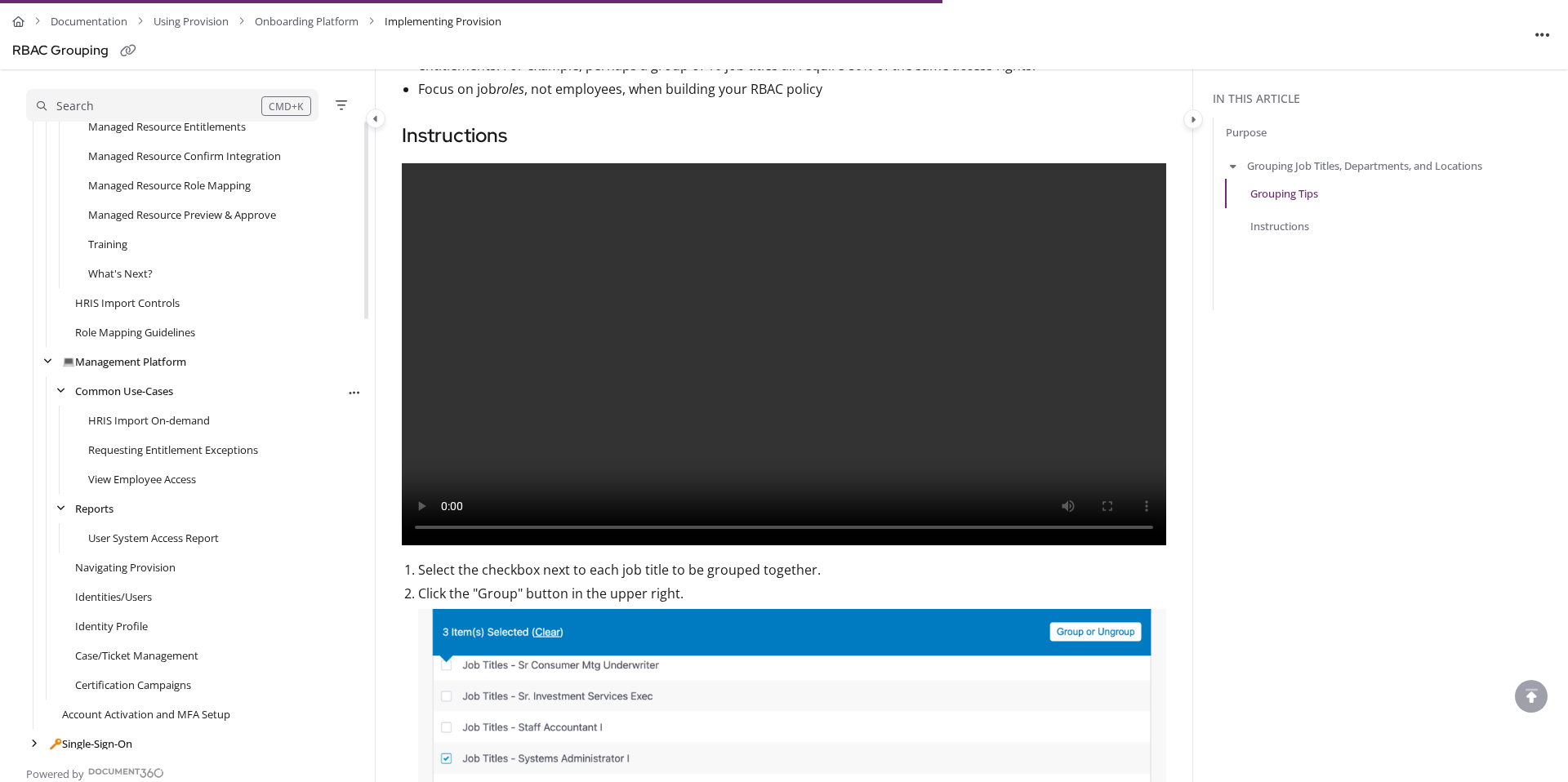 scroll, scrollTop: 1371, scrollLeft: 0, axis: vertical 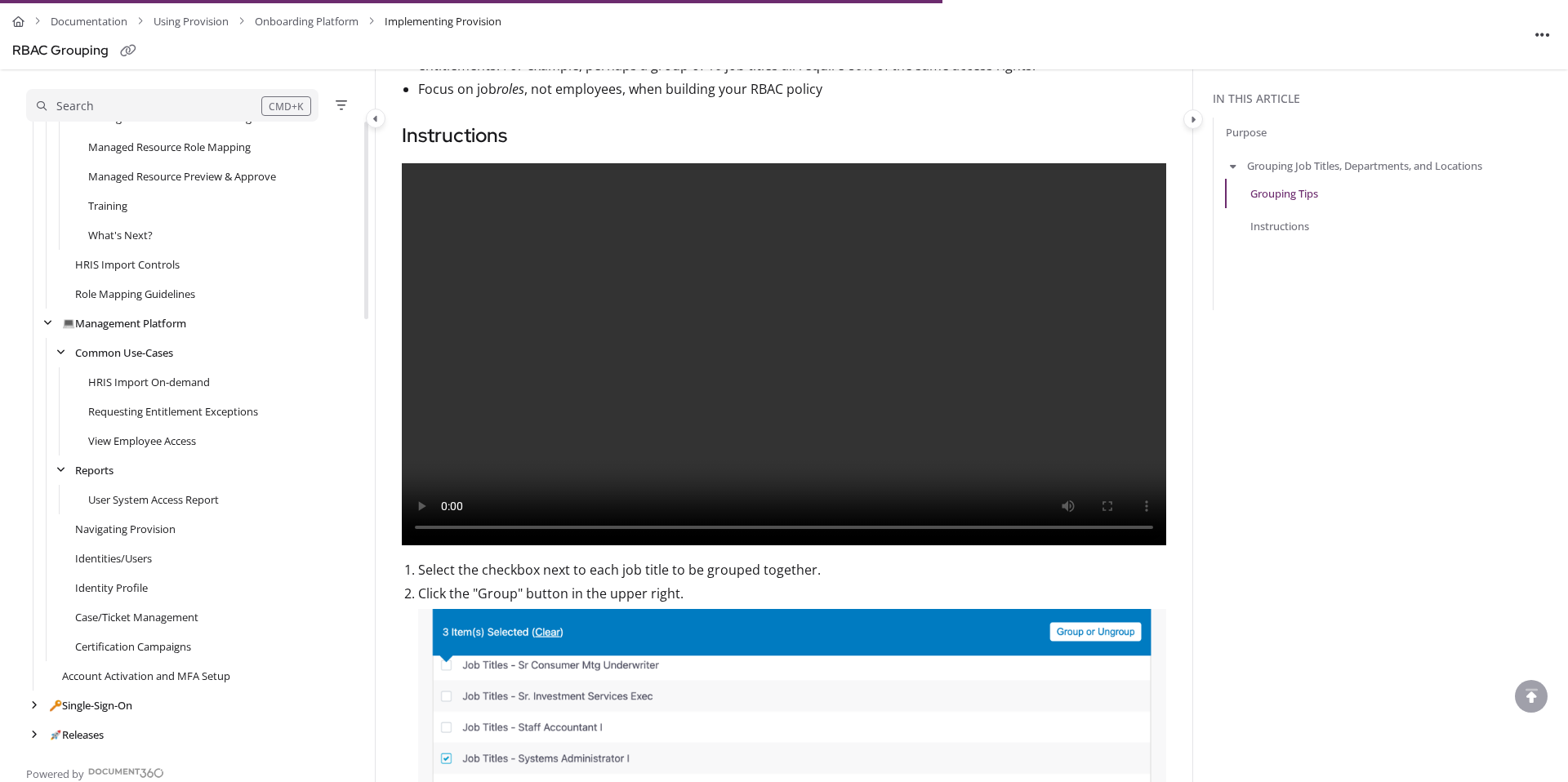 click on "Search   CMD+K
ℹ️
About Provision   Export PDF  📋
Preparing for Provision   Export PDF  📡
Provision Agent   Export PDF  ⚙️
Resource Integration   Export PDF   Resource Integration Roadmap  🤝
Connectors   Export PDF  Integration Guides   Export PDF  HRIS   Export PDF   ADP Workforce Now Resource Integration   BambooHR Resource Integration   Dayforce Resource Integration   iSolved HCM Resource Integration   Paychex Resource Integration   Paycom Resource Integration   Paylocity Resource Integration   UKG Pro Resource Integration   Workday Resource Integration   Active Directory Resource Integration   Corelation KeyStone Resource Integration   FIS HORIZON XE Core Banking Resource Integration   FIS IBS Insight Resource Integration   Jack Henry Symitar Resource Integration   Microsoft Entra Resource Integration   nCino Resource Integration   Salesforce Resource Integration   Zoom Resource Integration   System Export Resource Integration  Active Directory Best Practices   Export PDF  📖" at bounding box center [187, 425] 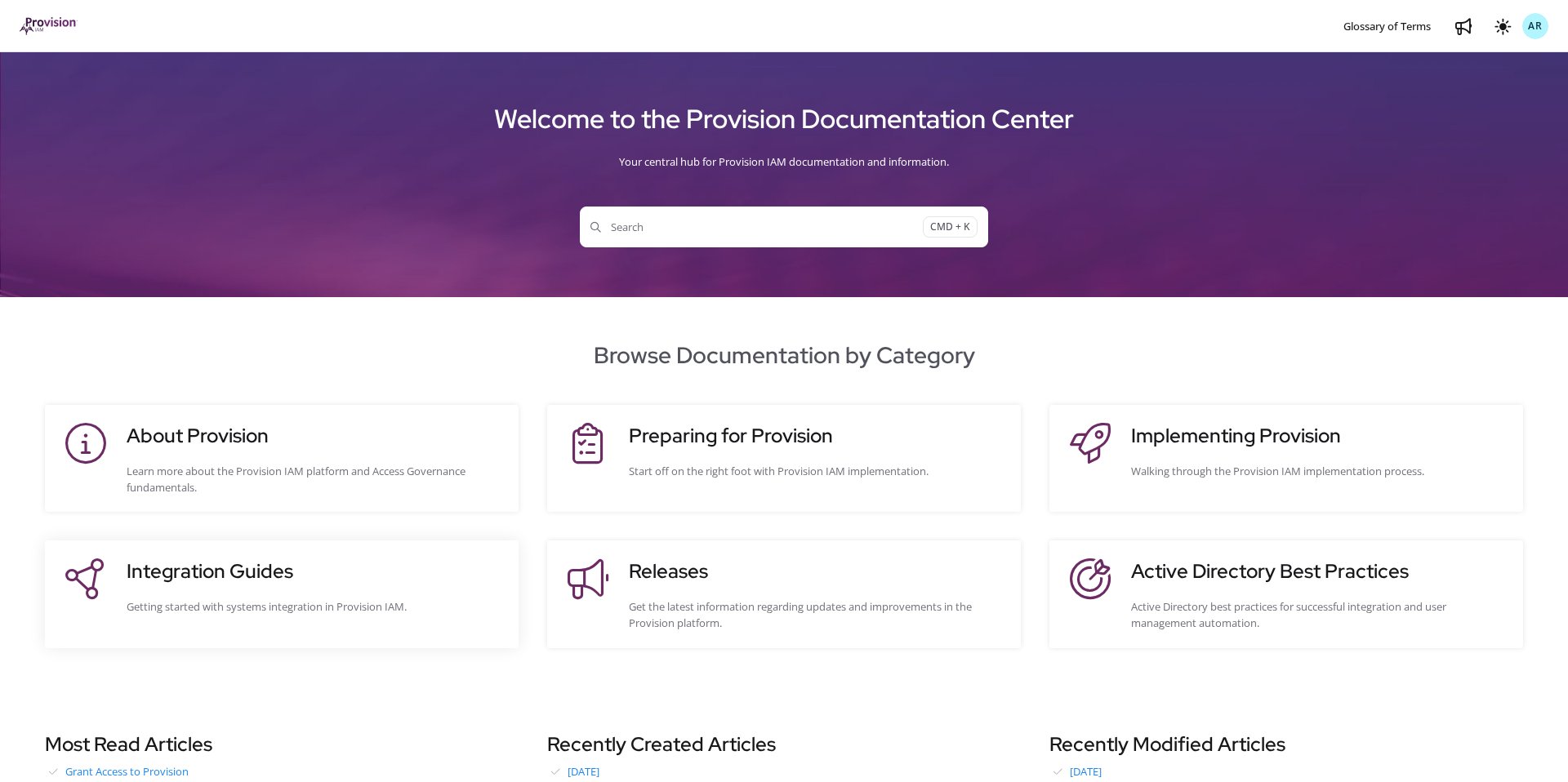 scroll, scrollTop: 0, scrollLeft: 0, axis: both 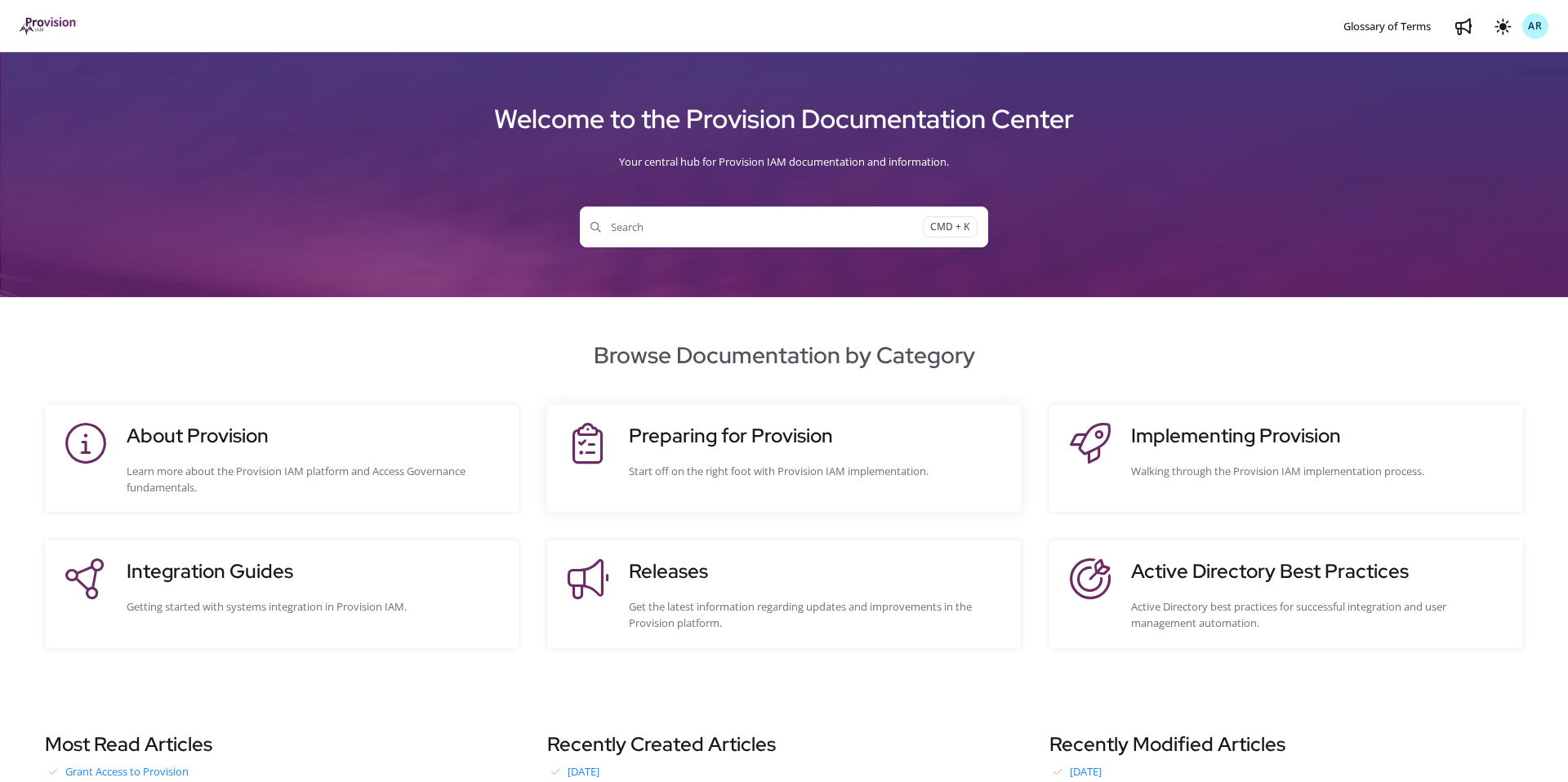 click on "Preparing for Provision" 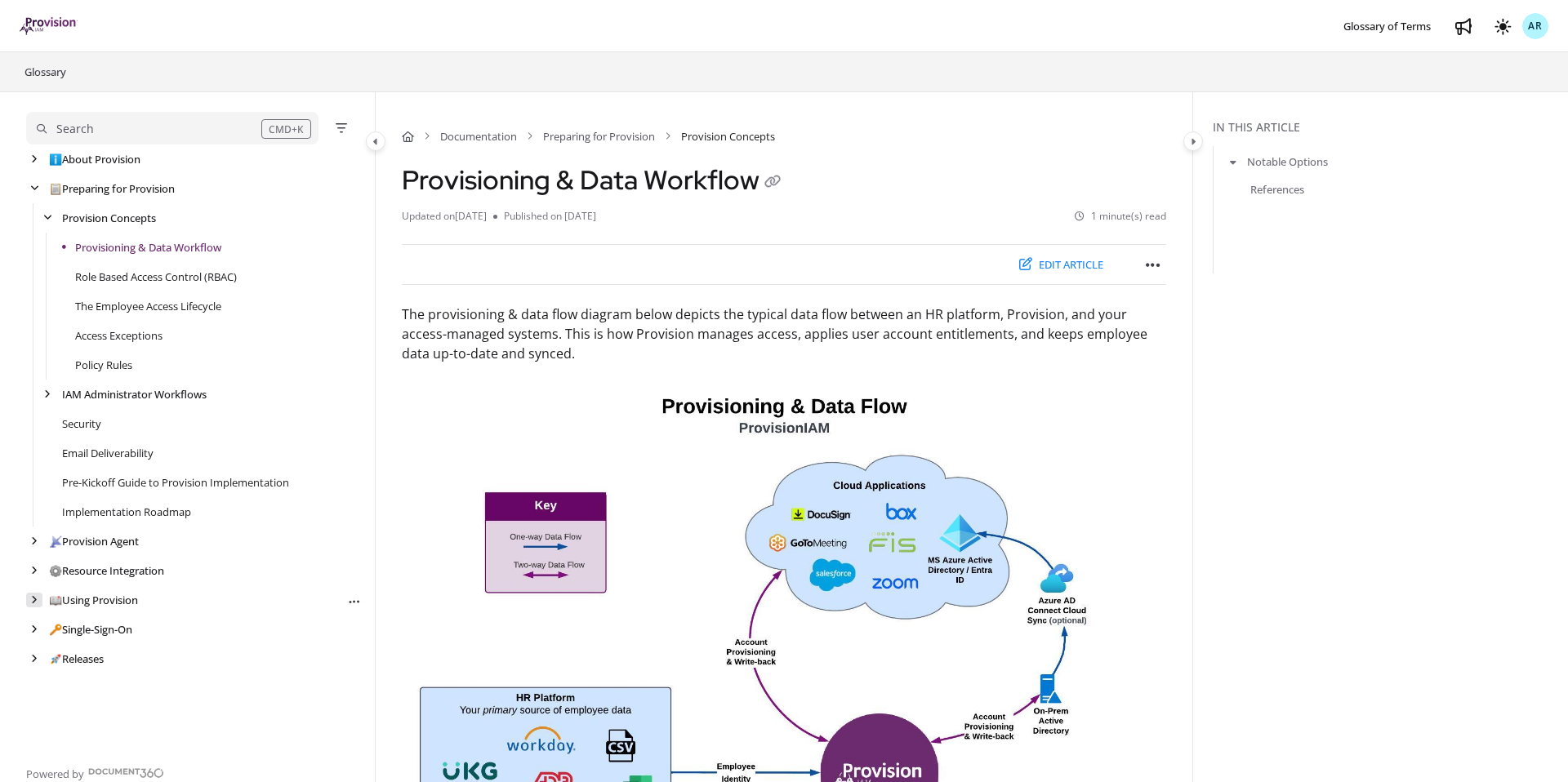 click at bounding box center (34, 600) 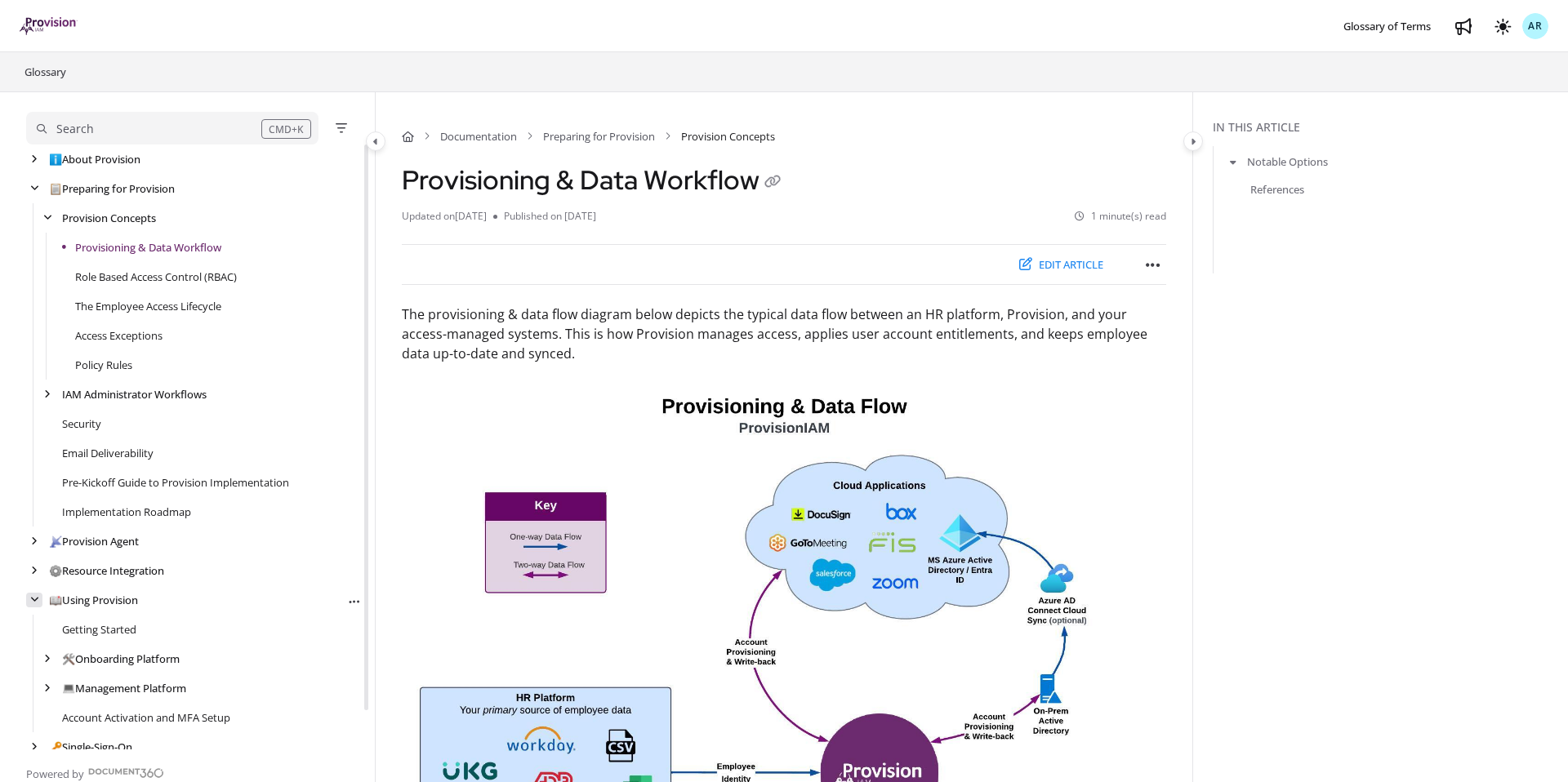 click at bounding box center [34, 600] 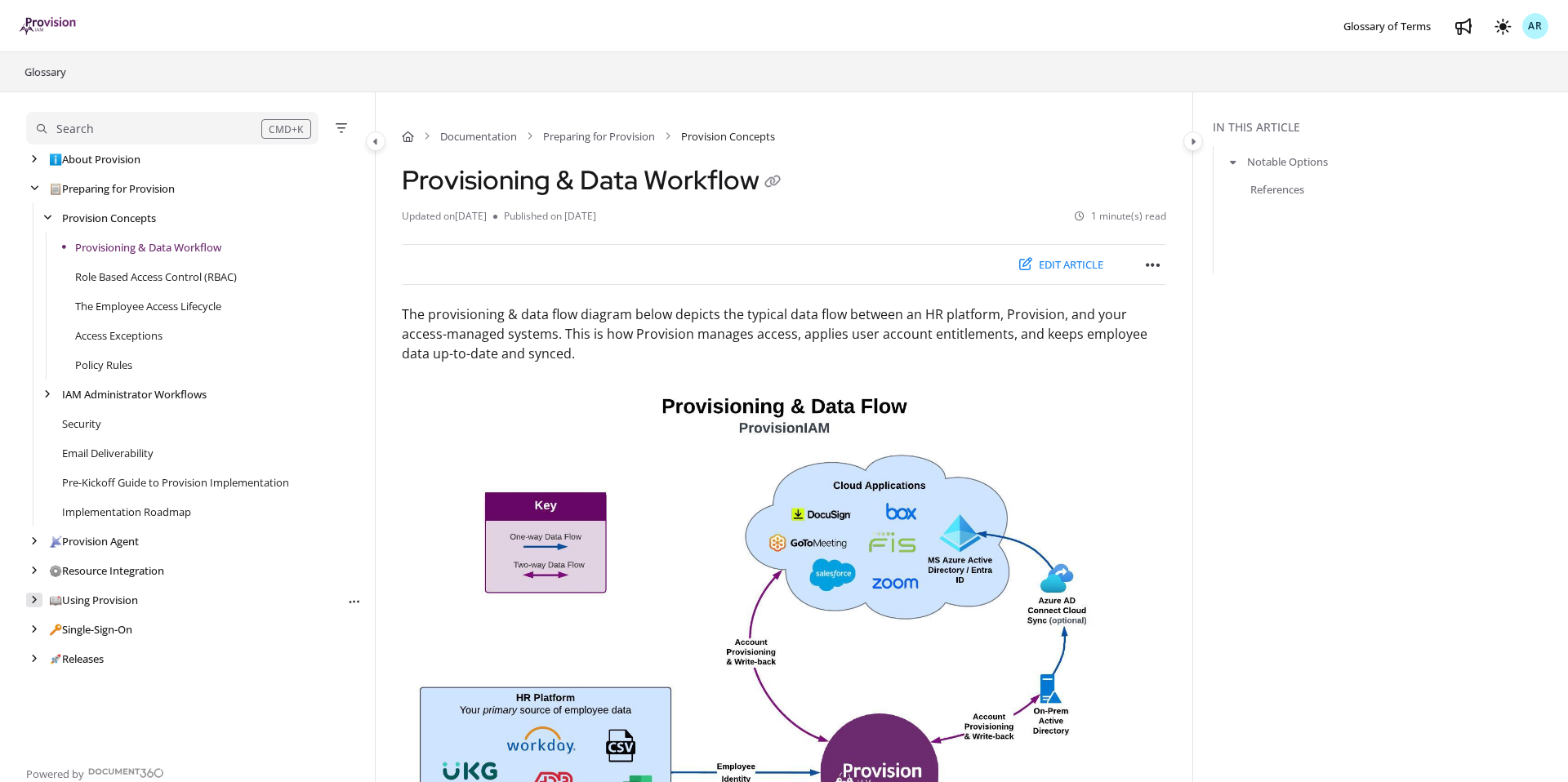 click at bounding box center (34, 600) 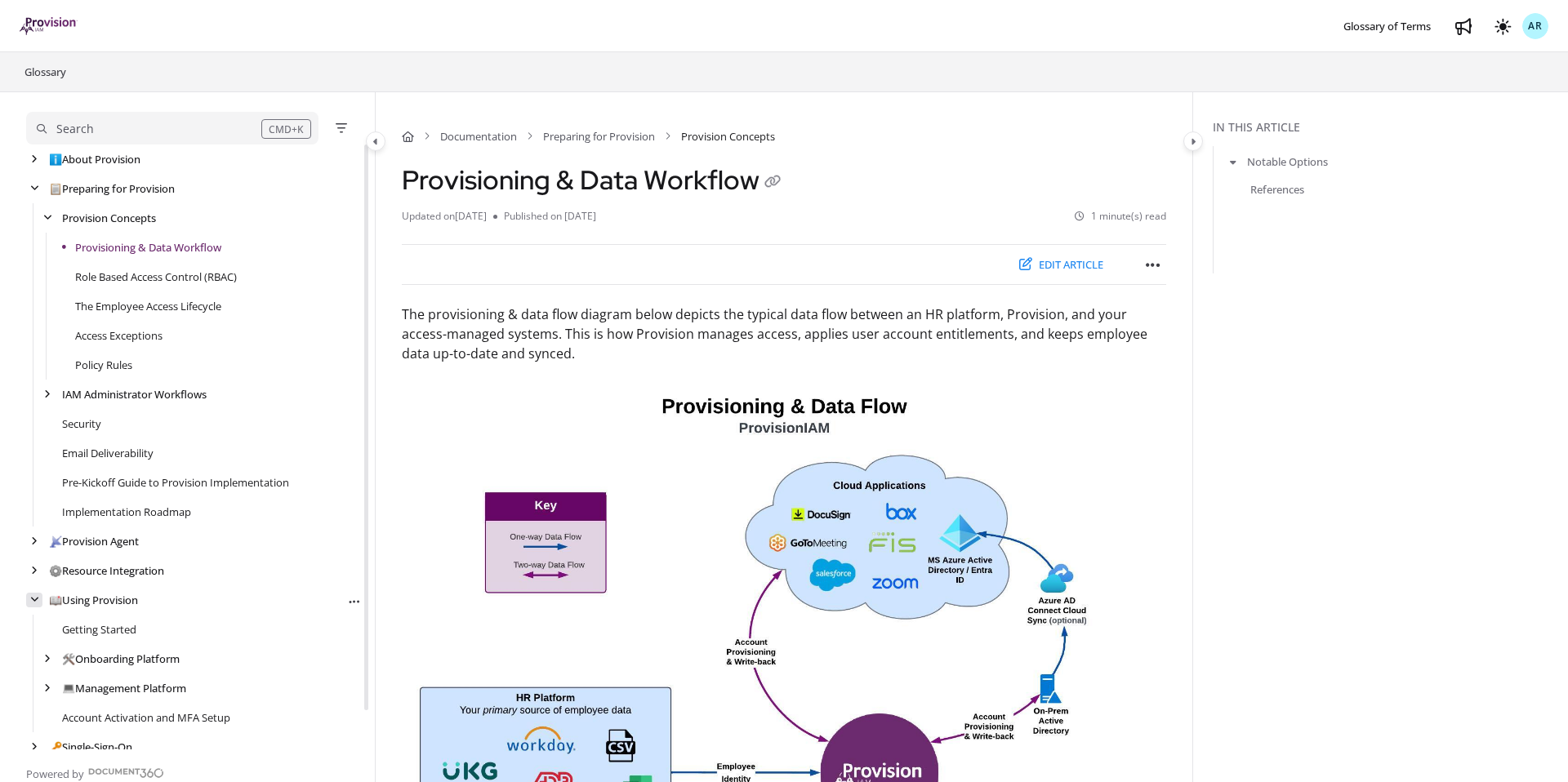 click at bounding box center (34, 600) 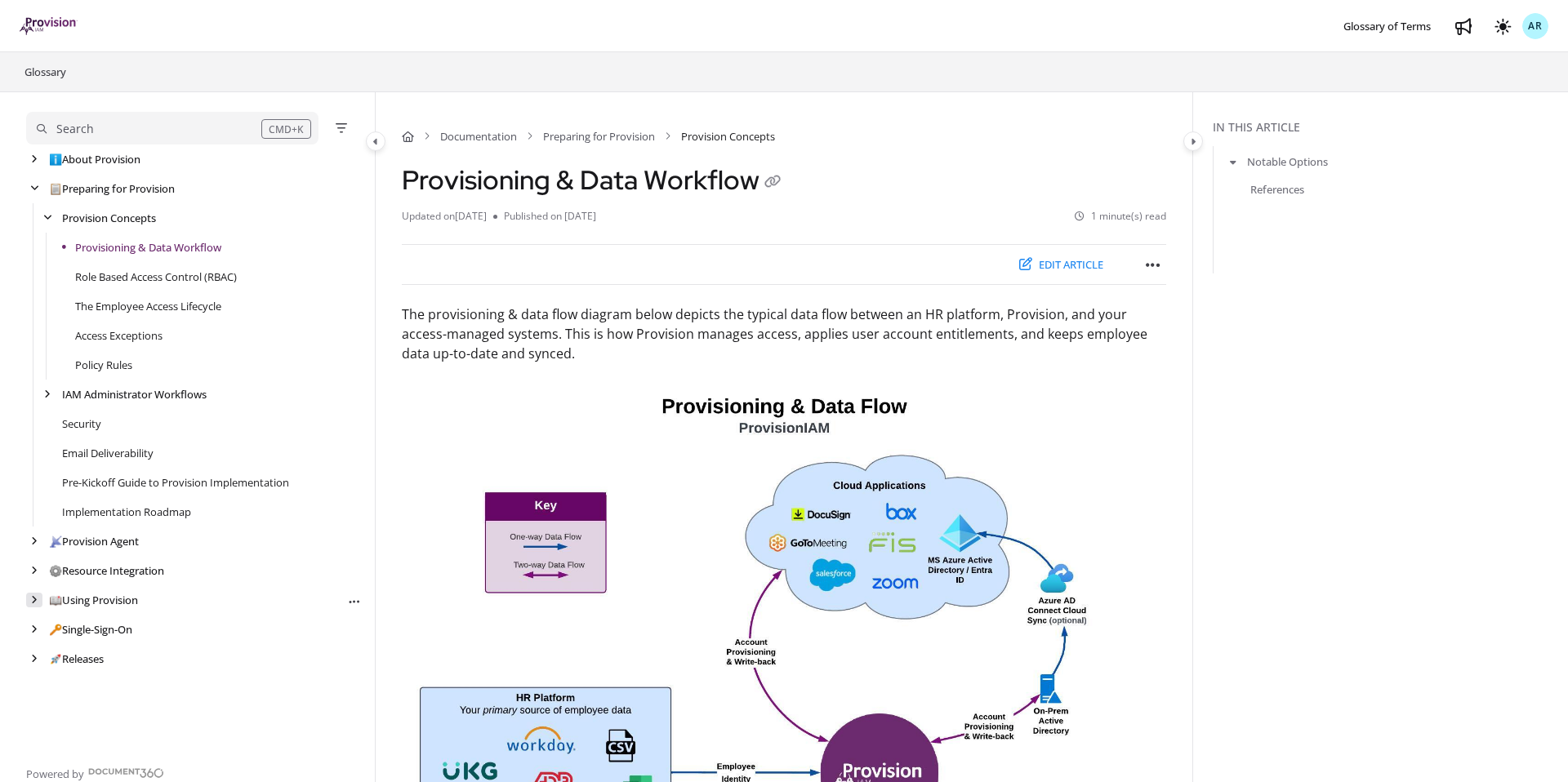 click at bounding box center [34, 600] 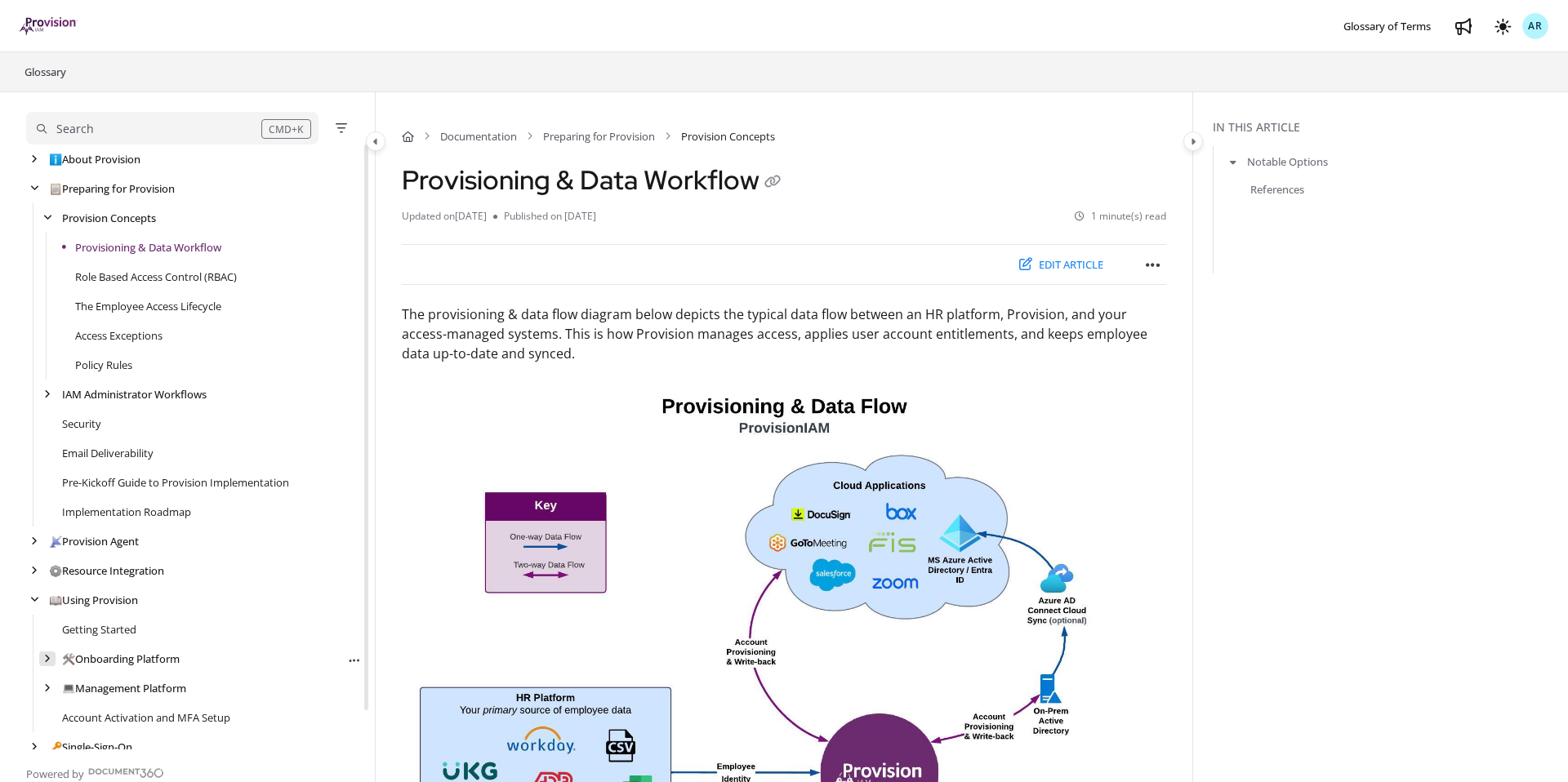 click at bounding box center (47, 659) 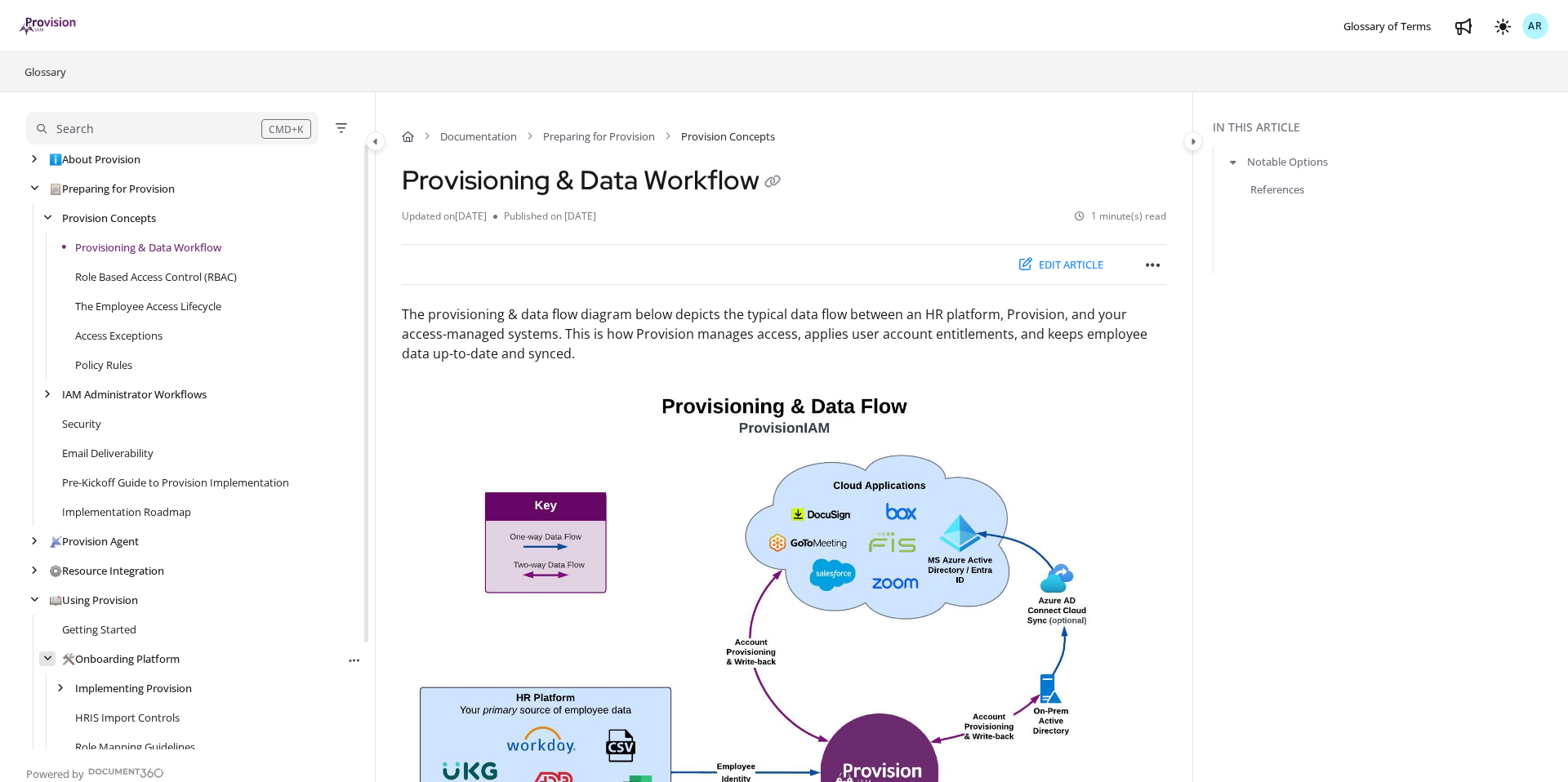 scroll, scrollTop: 130, scrollLeft: 0, axis: vertical 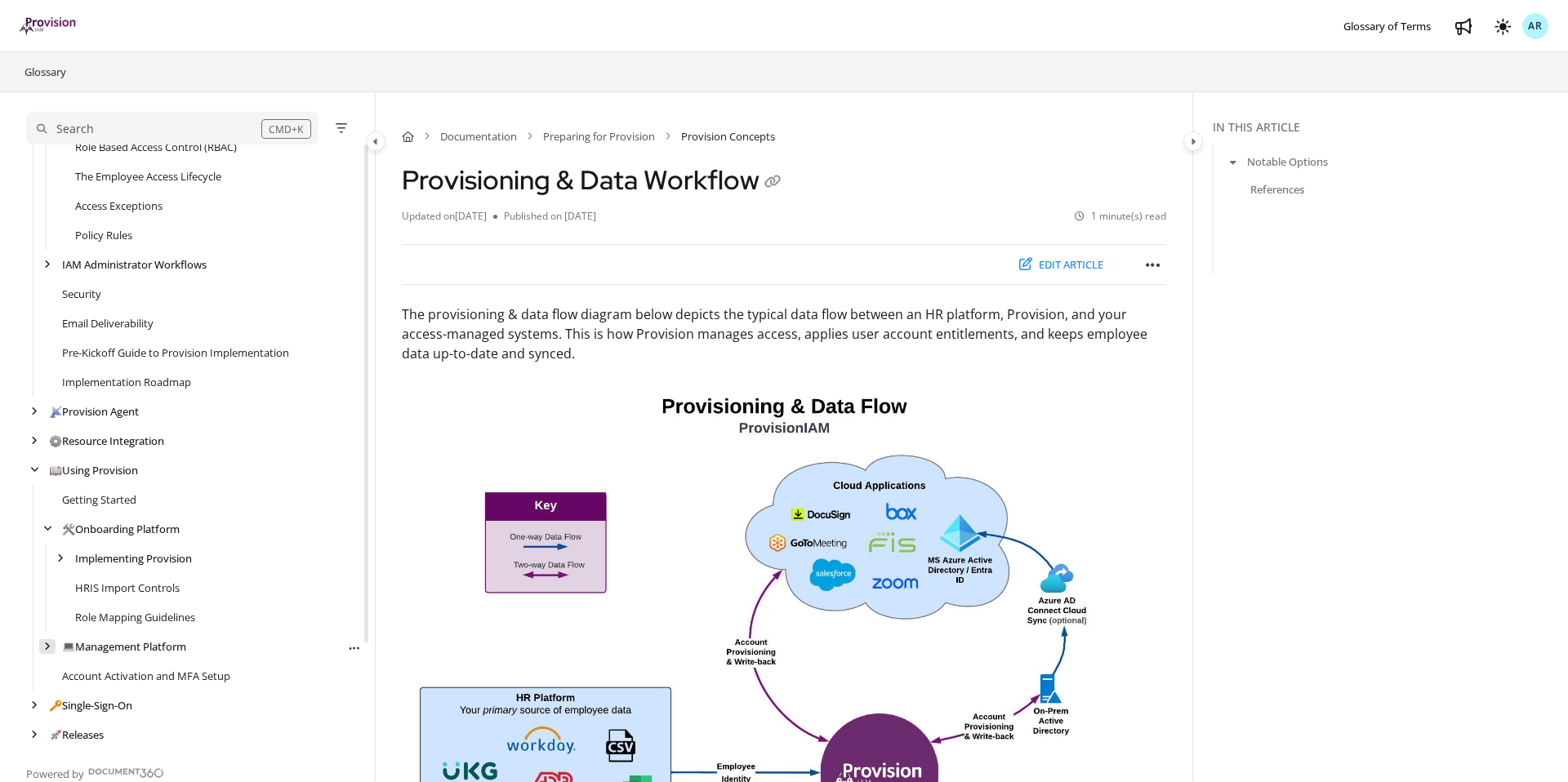 click at bounding box center (47, 646) 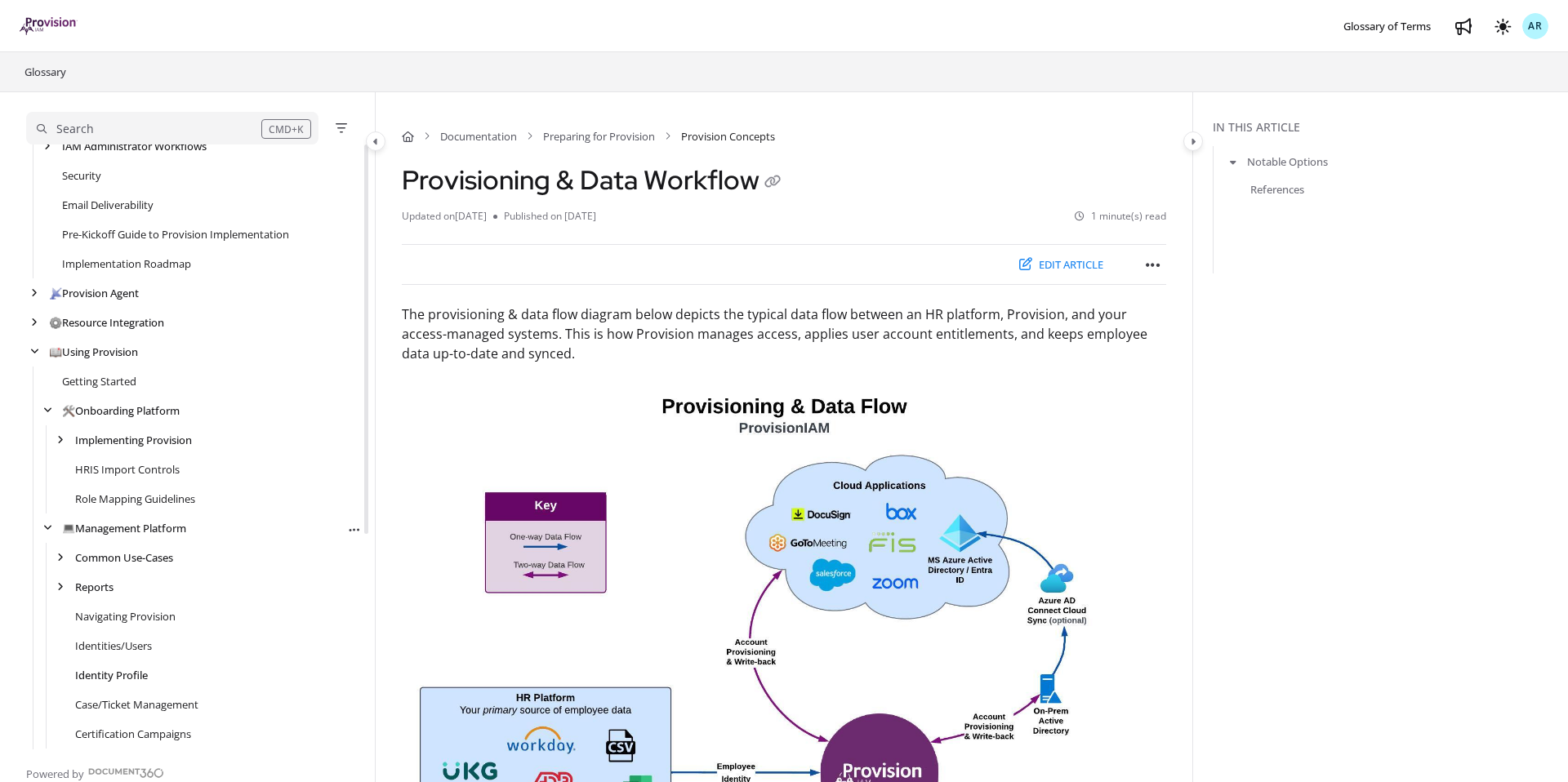 scroll, scrollTop: 276, scrollLeft: 0, axis: vertical 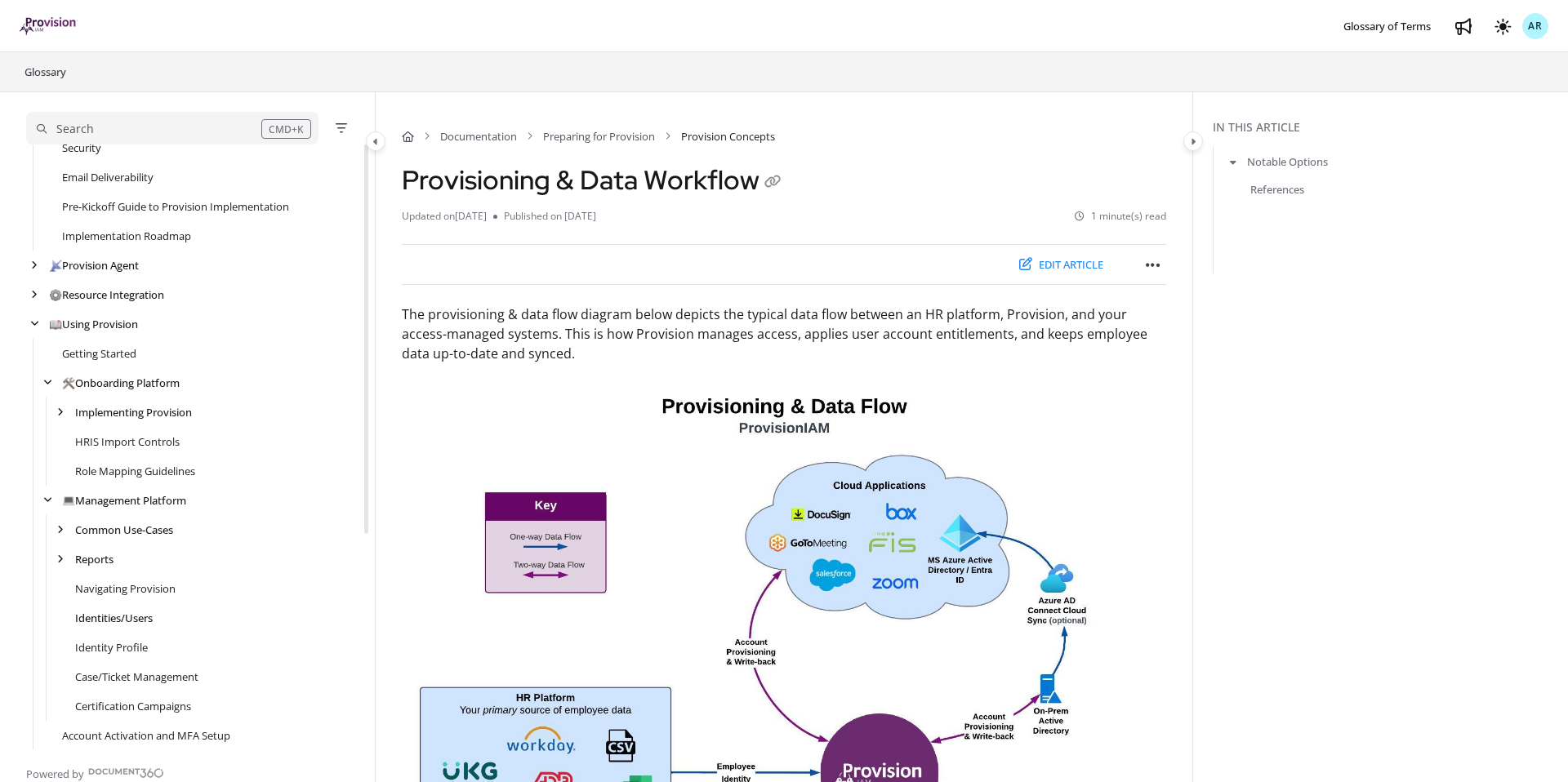 click on "Identities/Users" at bounding box center [114, 618] 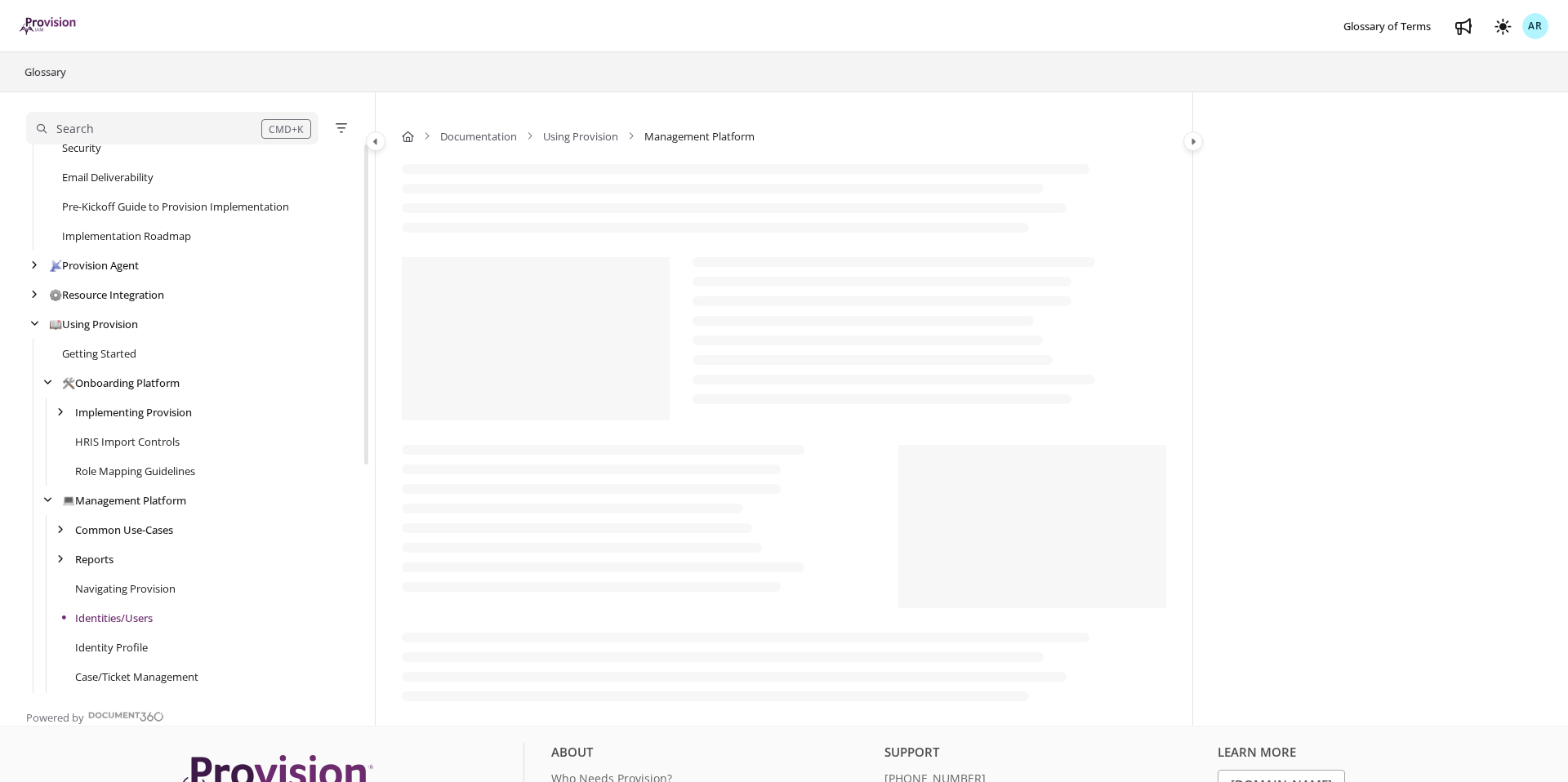 scroll, scrollTop: 335, scrollLeft: 0, axis: vertical 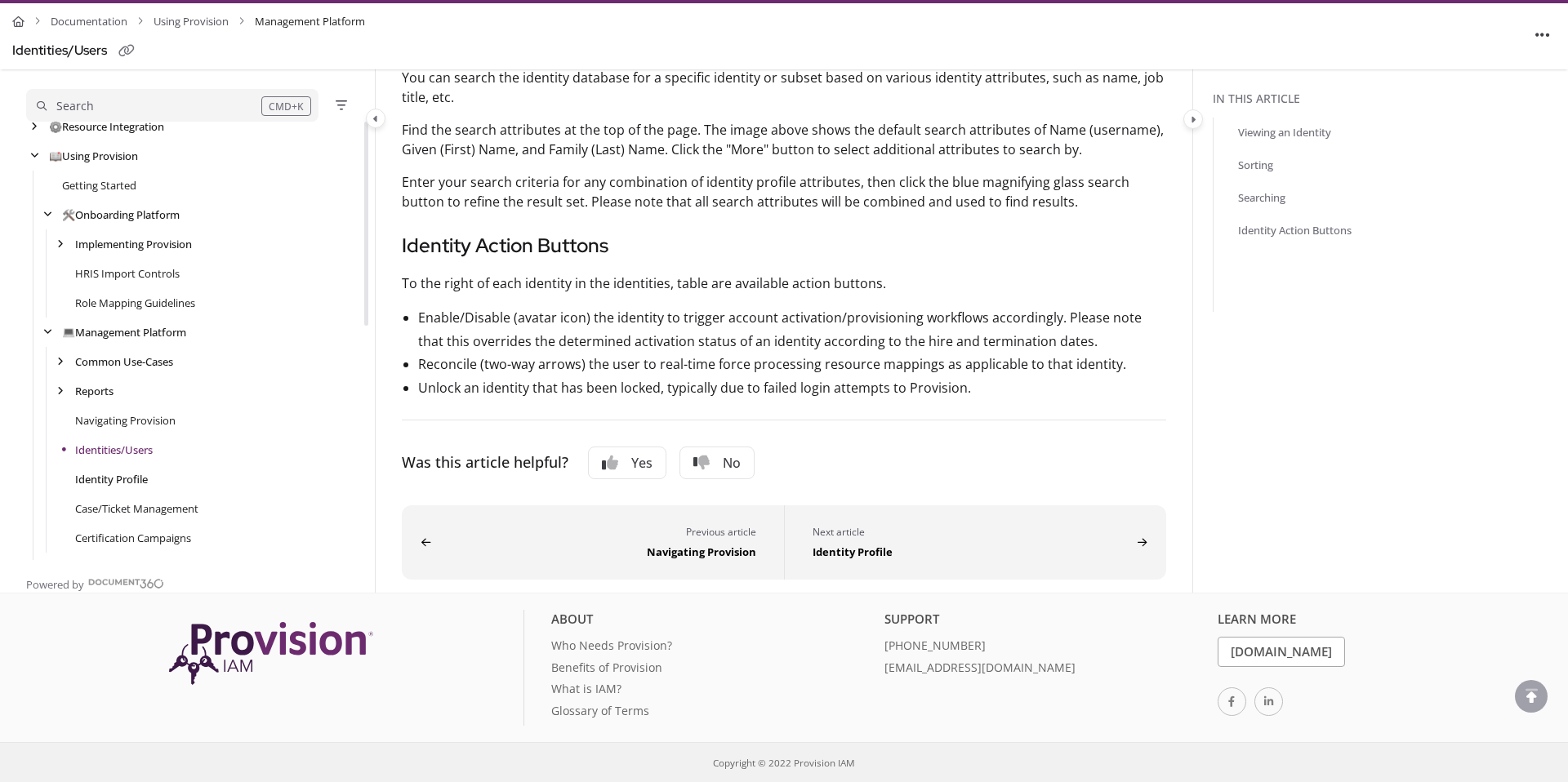 click on "Identity Profile" at bounding box center (111, 479) 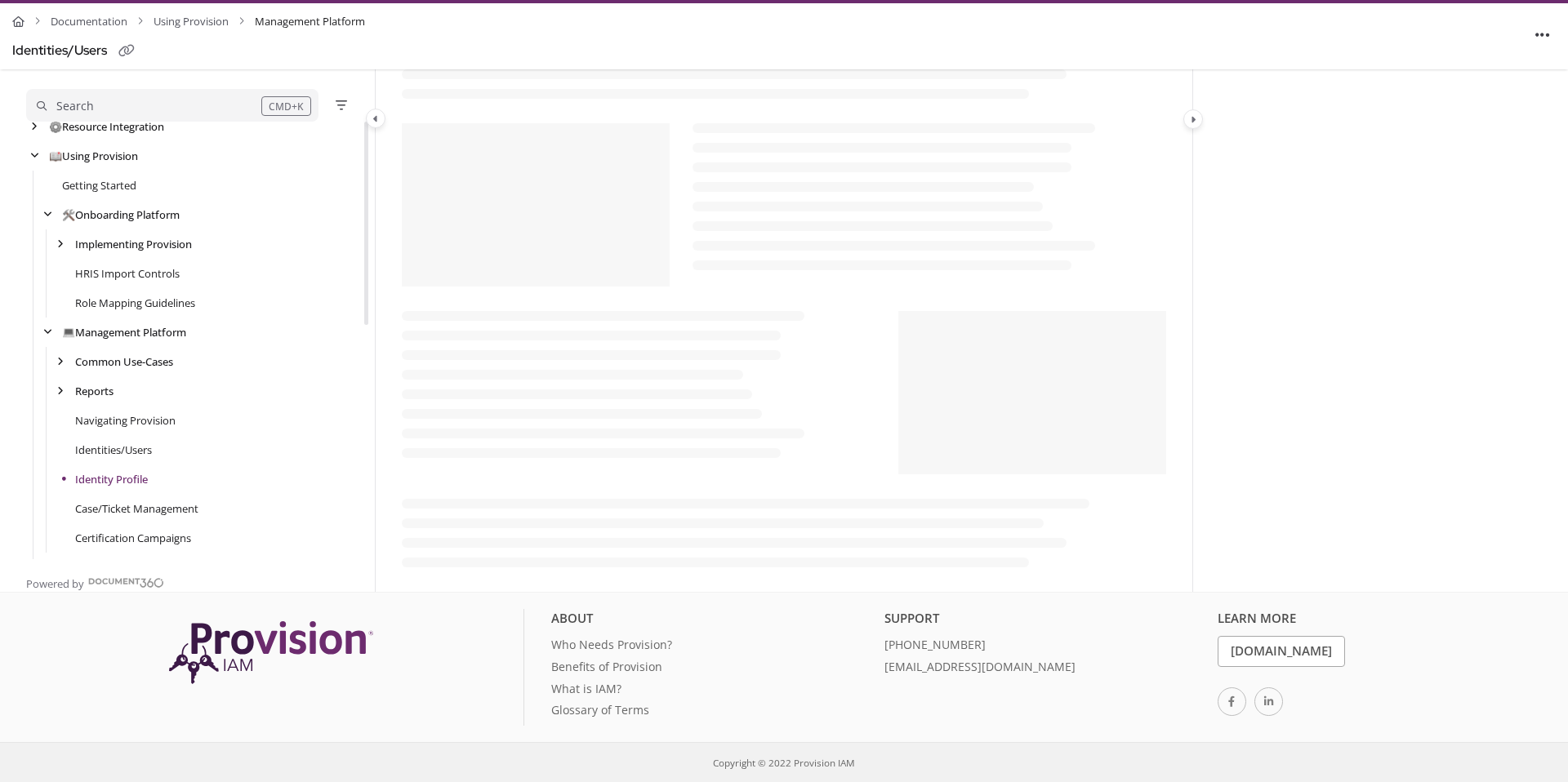 scroll, scrollTop: 73, scrollLeft: 0, axis: vertical 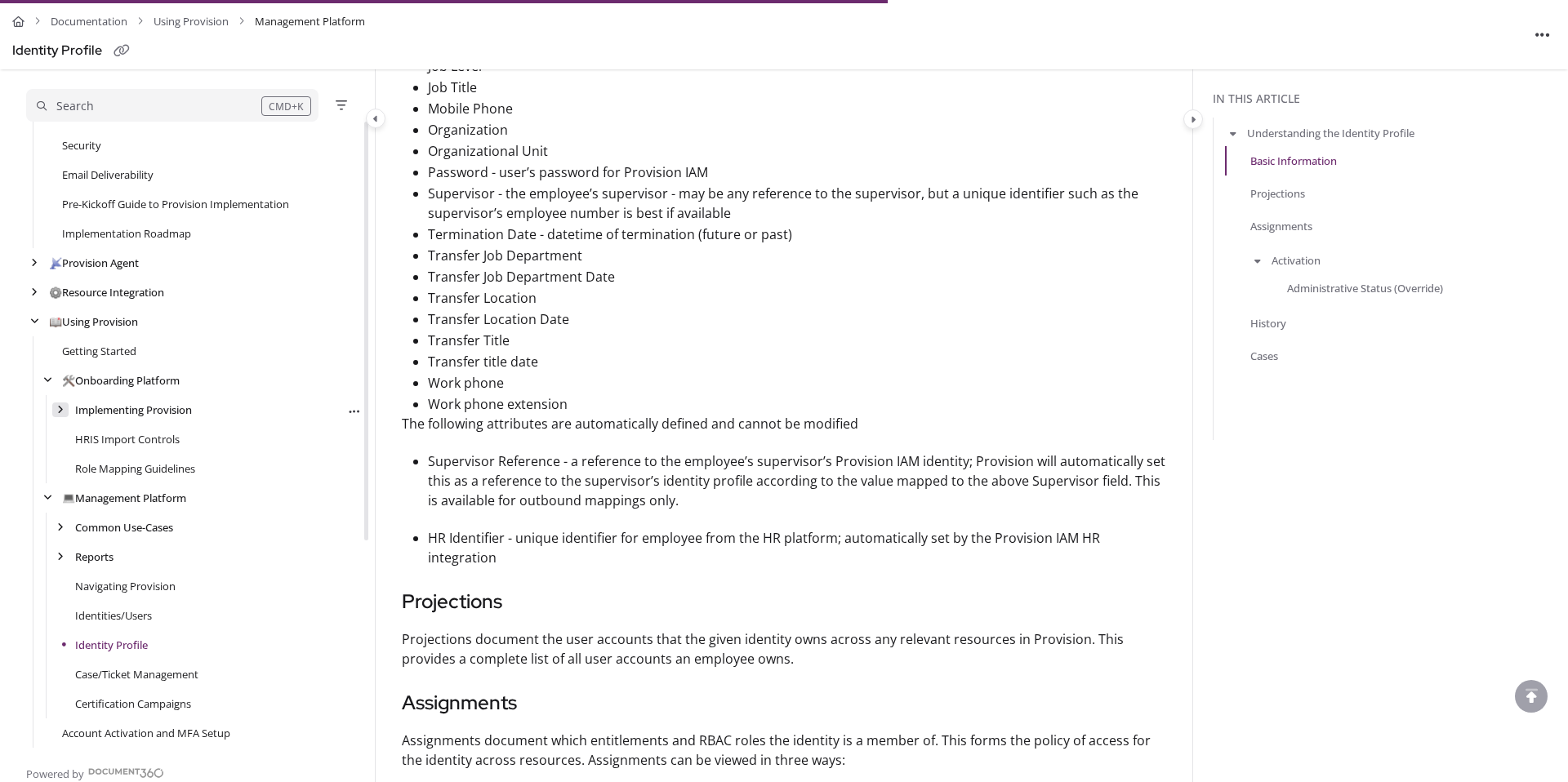 click at bounding box center (60, 410) 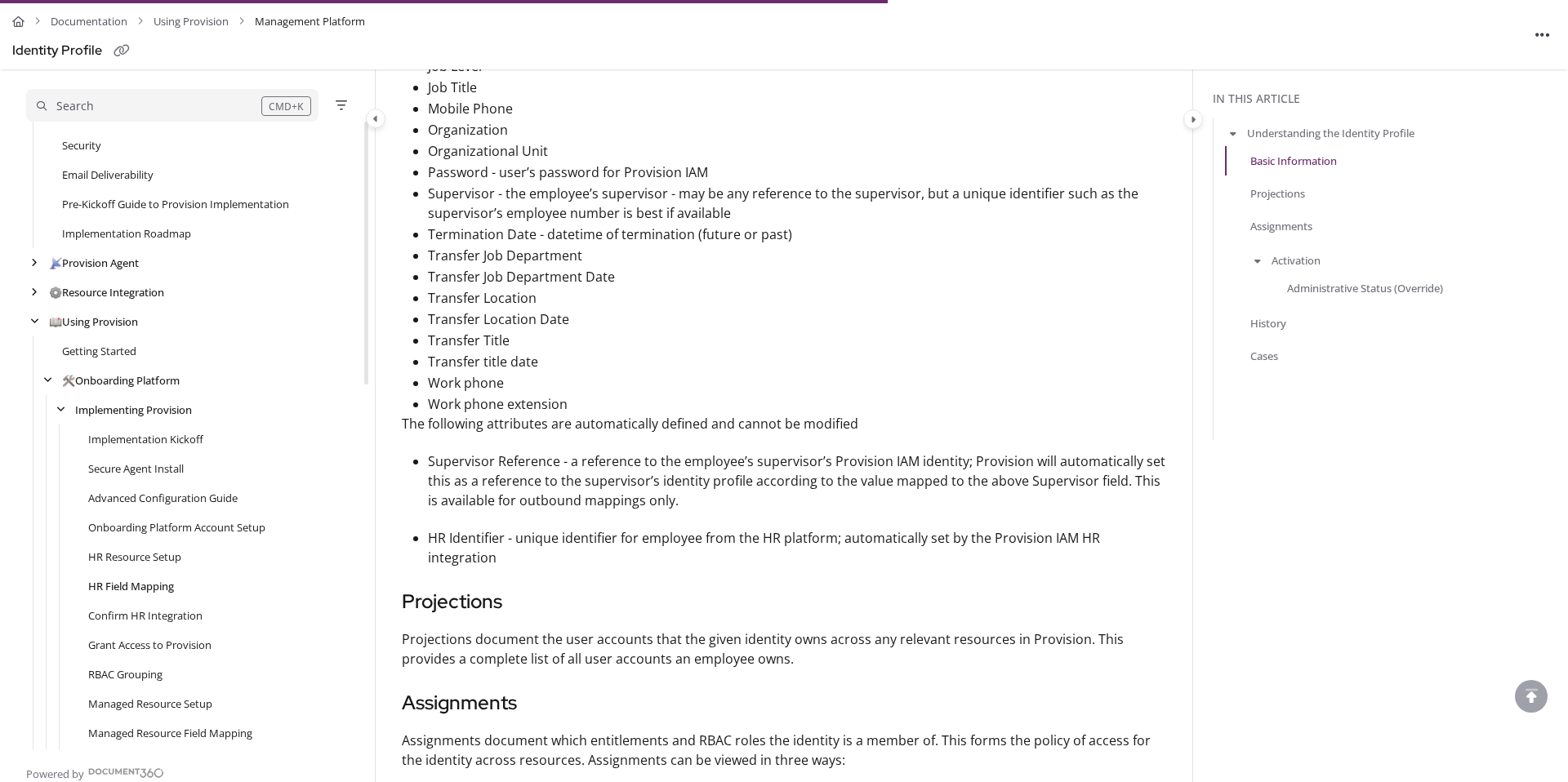click on "HR Field Mapping" at bounding box center (131, 586) 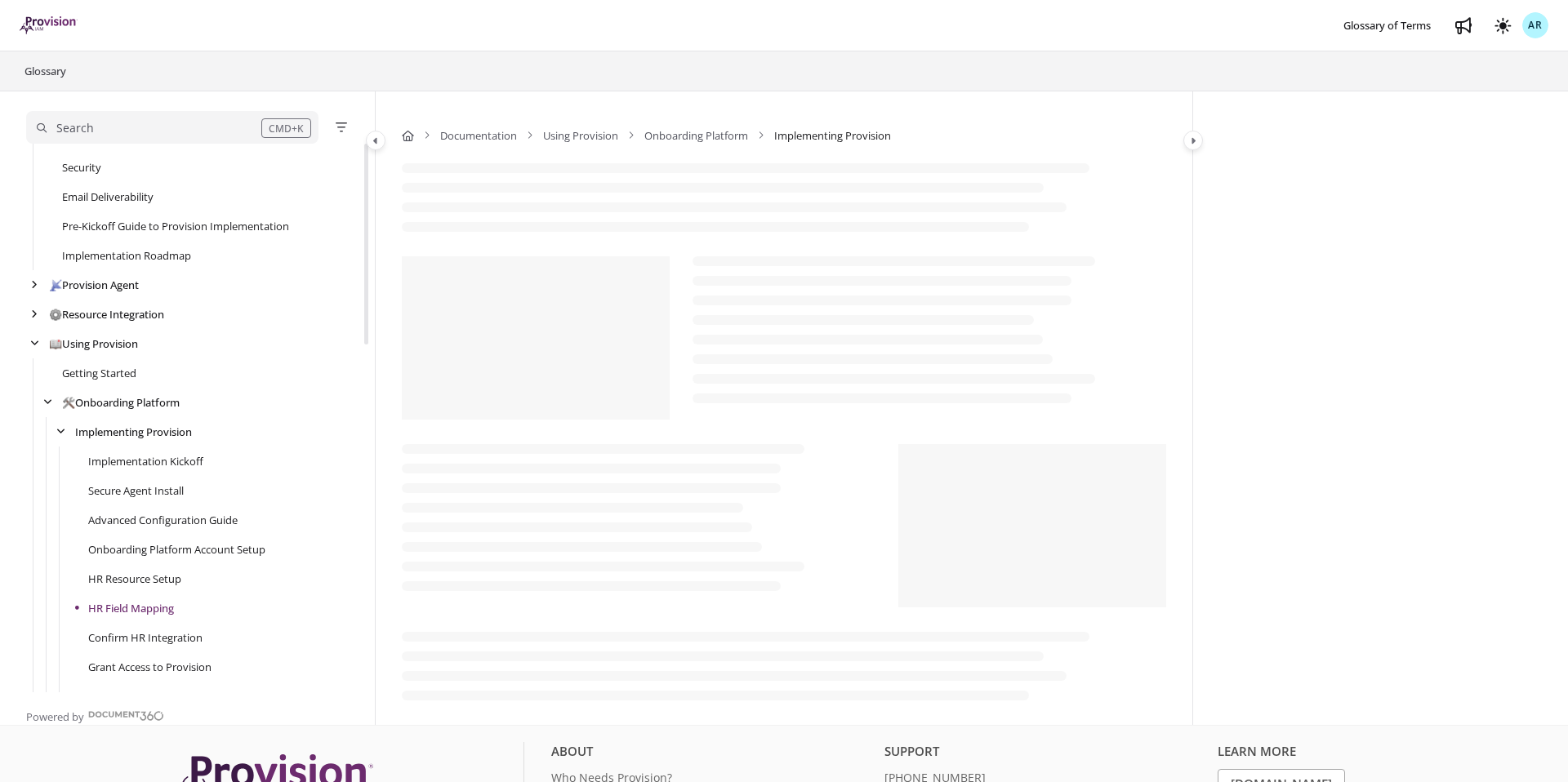 scroll, scrollTop: 0, scrollLeft: 0, axis: both 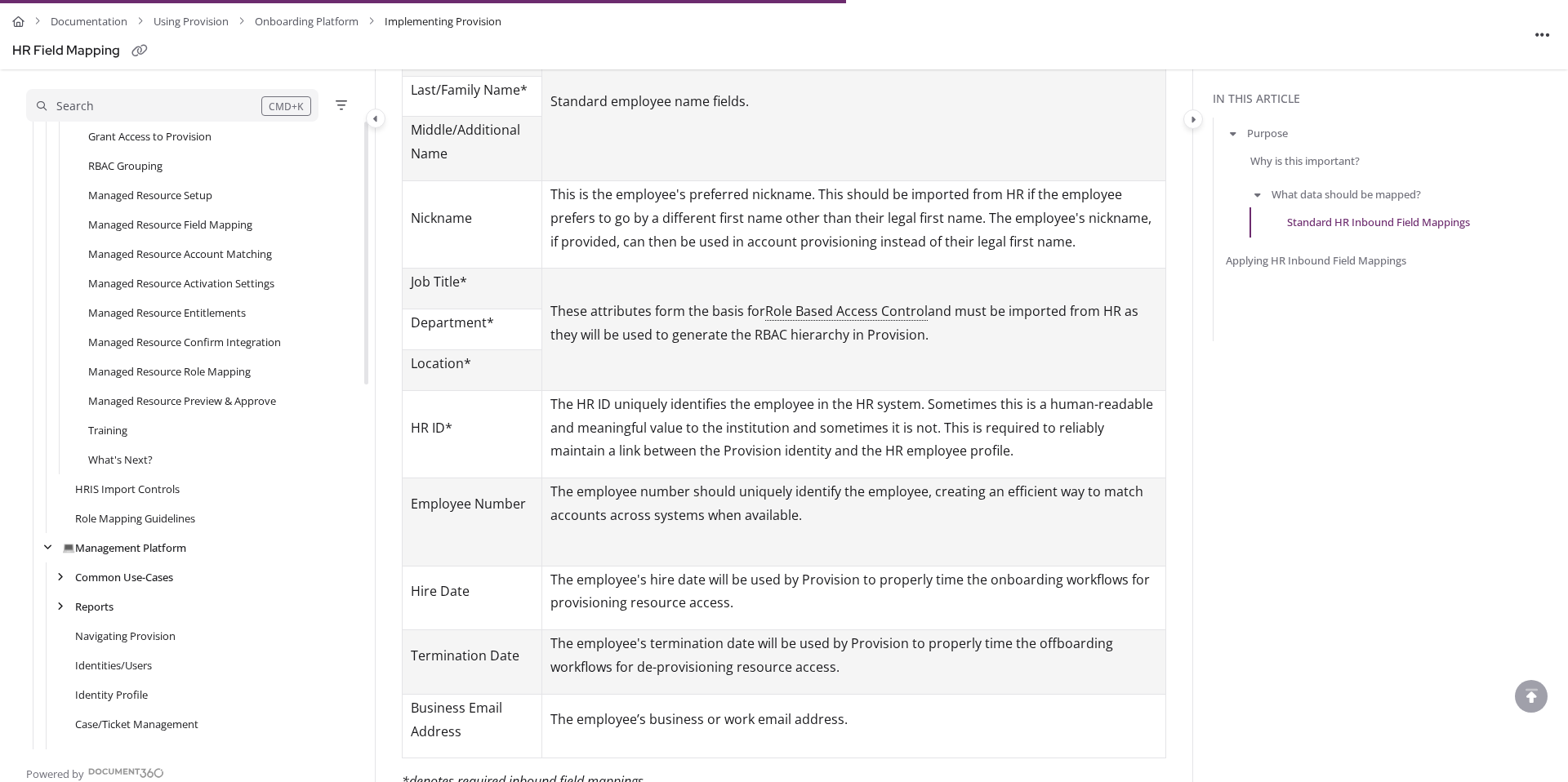 click on "Documentation Using Provision Onboarding Platform Implementing Provision  HR Field Mapping   Updated on   [DATE]   Published on [DATE]   3 minute(s) read  Edit article   Export PDF   Print  Documentation Using Provision Onboarding Platform Implementing Provision HR Field Mapping  Export PDF   Print   Prev   Next  Effort & Expectations Average Duration: 1-3 hours Purpose HR Systems contain a lot of information concerning employees such as who they are and what role they play in the institution, along with many other details as entered by the human resources department. Provision HR field mapping is a data mapping exercise whereby you define what data concerning employee identities should be imported into Provision identity profiles from the HR system. Why is this important? Only the information you select to be imported from HR will be stored in Provision and made available for downstream connected resources. Figure 1: Provision Data Flow Diagram    What data should be mapped?   HR Attribute *" at bounding box center [784, 198] 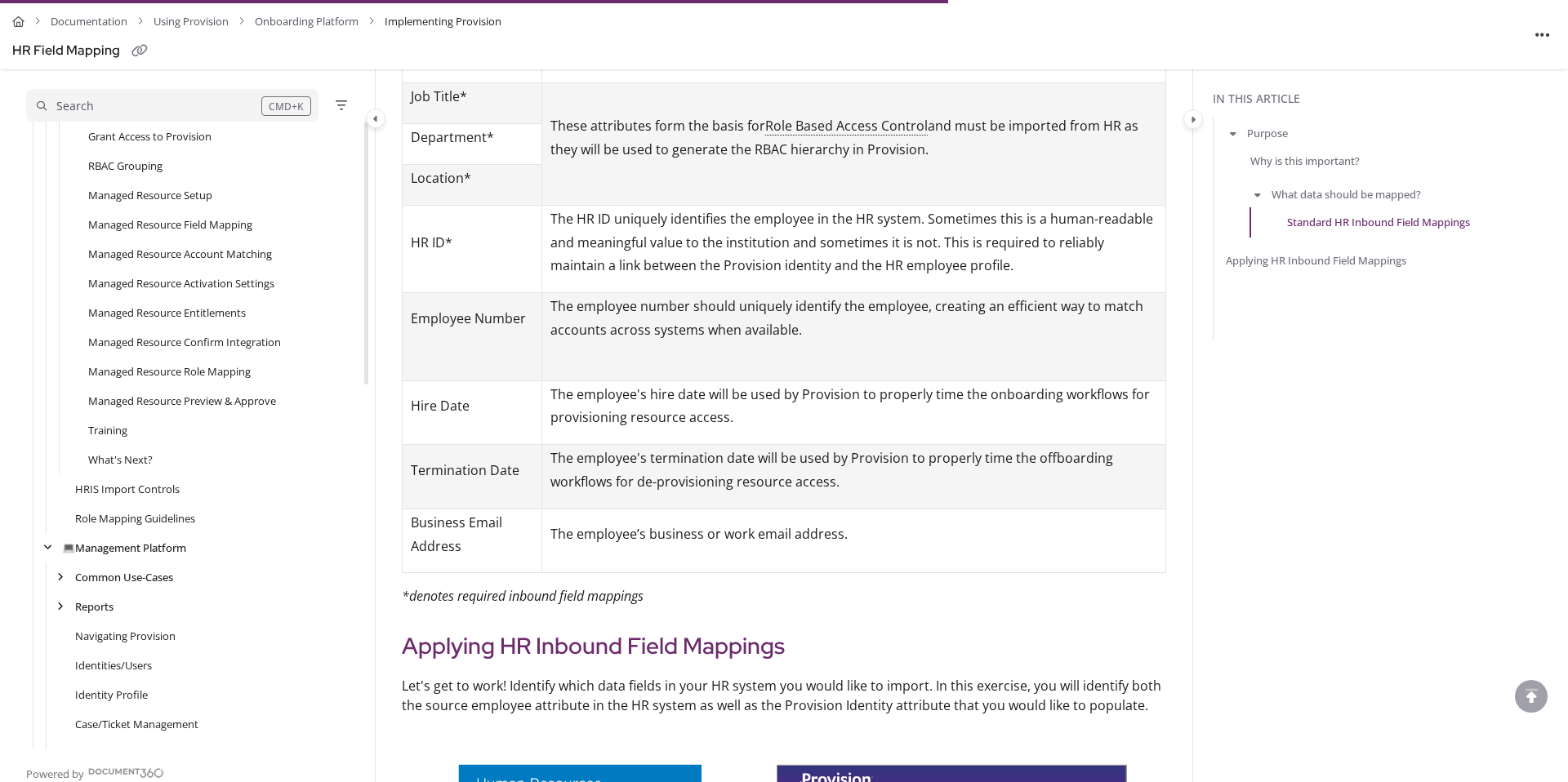 scroll, scrollTop: 2174, scrollLeft: 0, axis: vertical 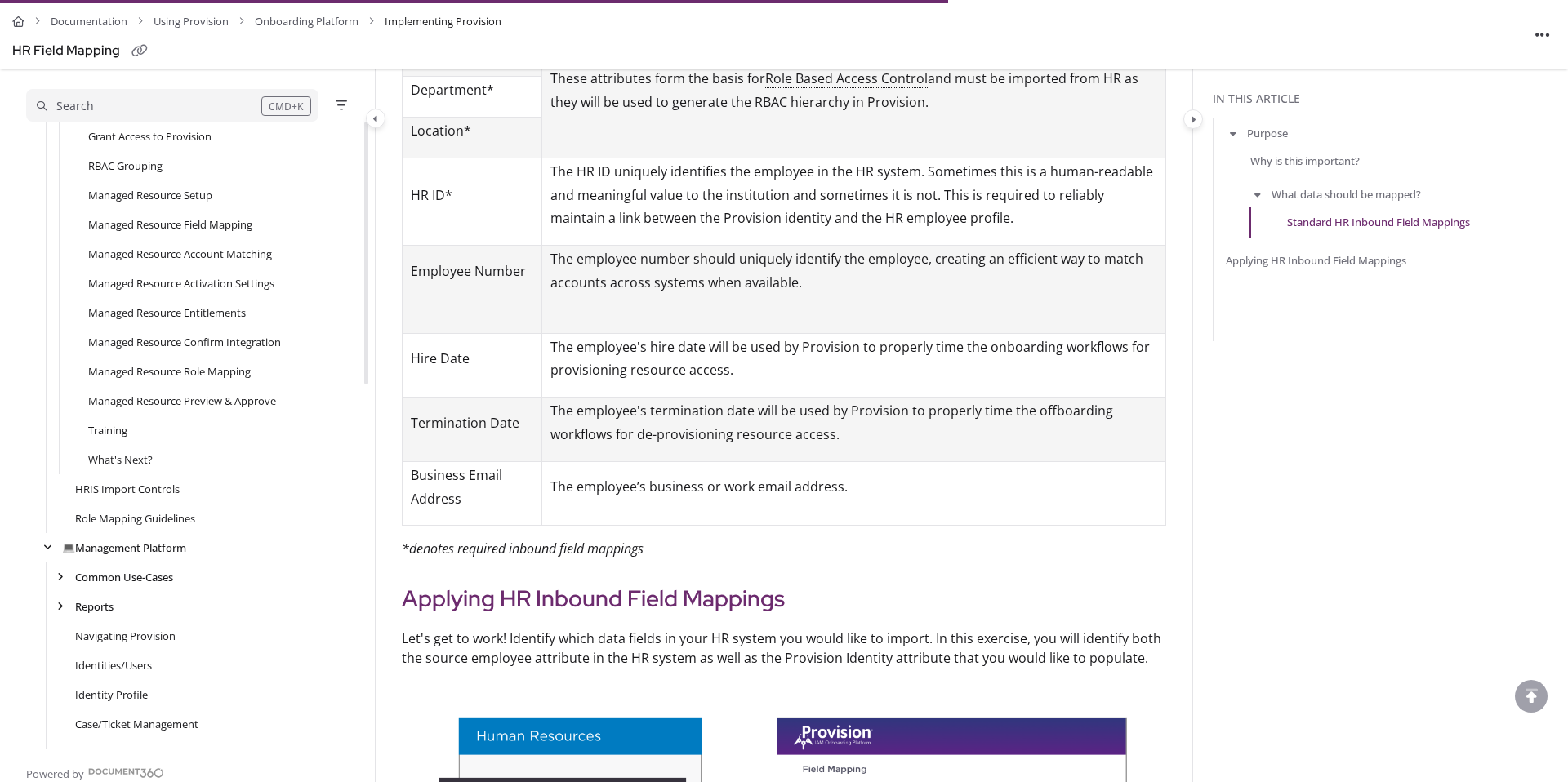 click on "Documentation Using Provision Onboarding Platform Implementing Provision  HR Field Mapping   Updated on   [DATE]   Published on [DATE]   3 minute(s) read  Edit article   Export PDF   Print  Documentation Using Provision Onboarding Platform Implementing Provision HR Field Mapping  Export PDF   Print   Prev   Next  Effort & Expectations Average Duration: 1-3 hours Purpose HR Systems contain a lot of information concerning employees such as who they are and what role they play in the institution, along with many other details as entered by the human resources department. Provision HR field mapping is a data mapping exercise whereby you define what data concerning employee identities should be imported into Provision identity profiles from the HR system. Why is this important? Only the information you select to be imported from HR will be stored in Provision and made available for downstream connected resources. Figure 1: Provision Data Flow Diagram    What data should be mapped?   HR Attribute *" at bounding box center [784, -34] 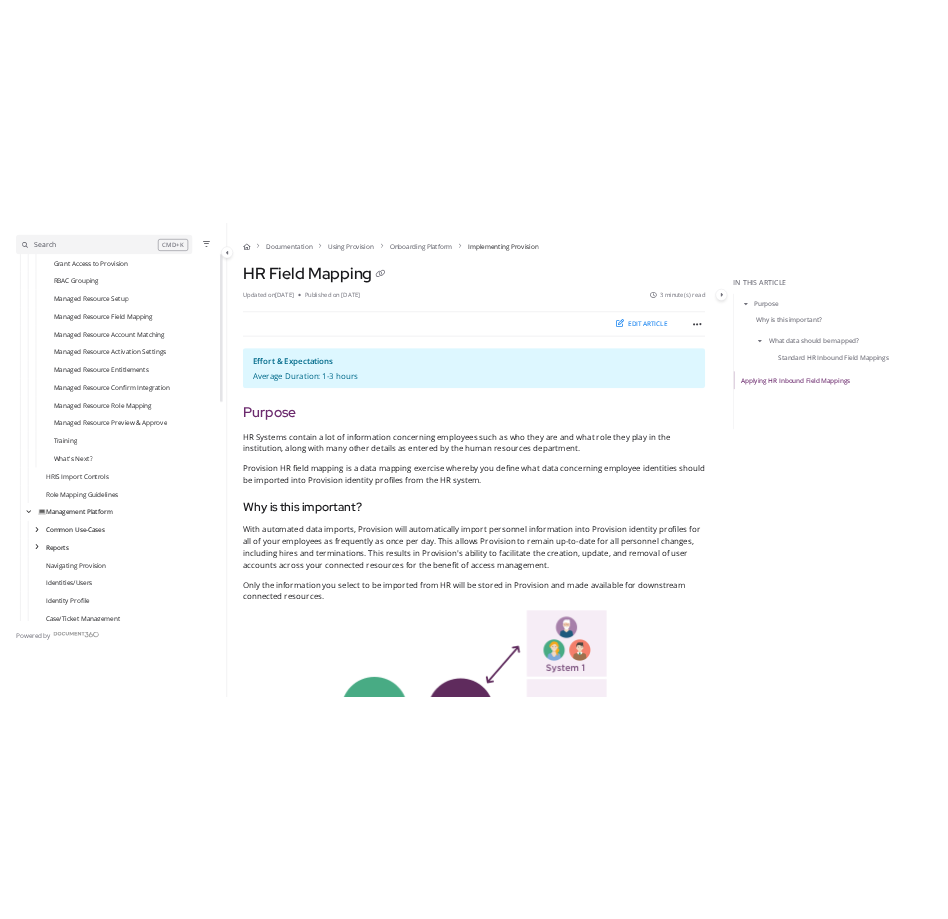 scroll, scrollTop: 0, scrollLeft: 0, axis: both 